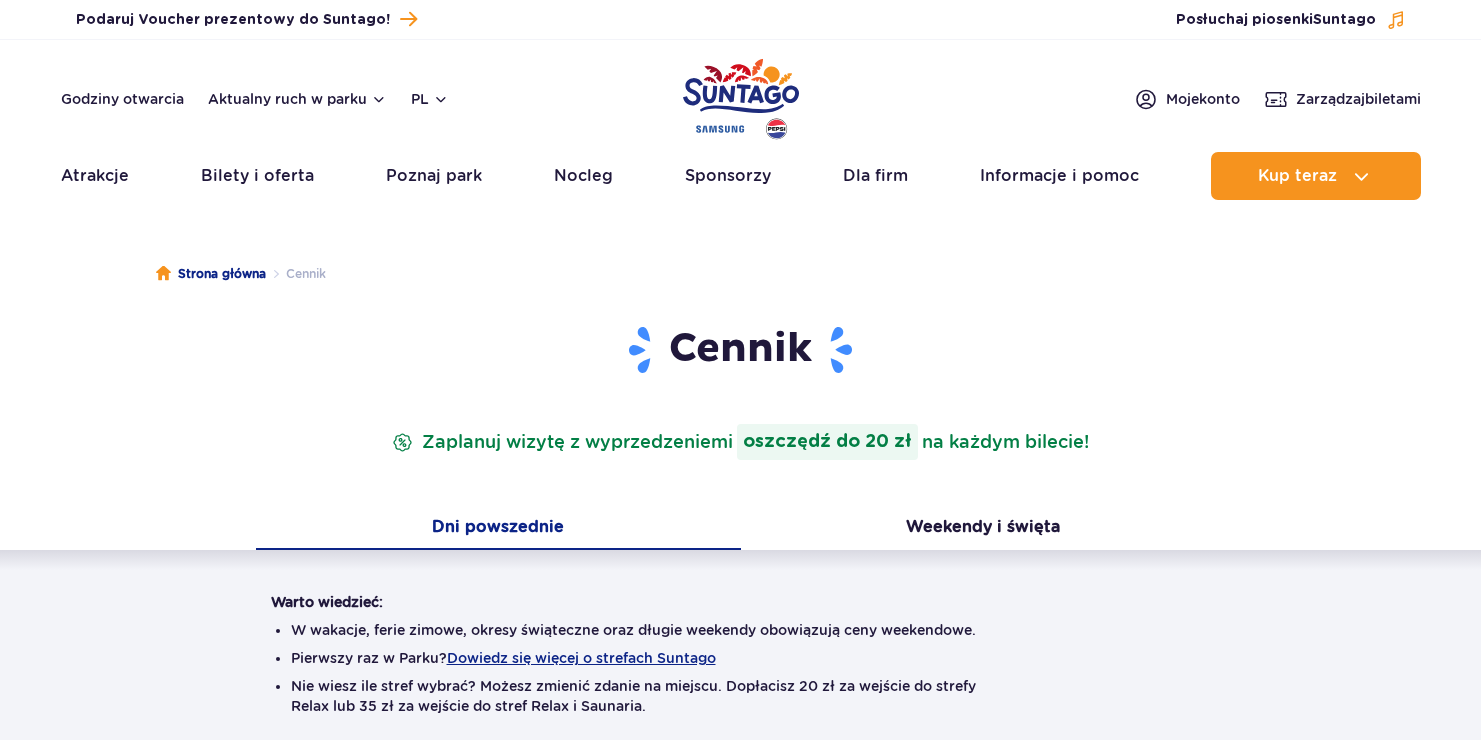scroll, scrollTop: 0, scrollLeft: 0, axis: both 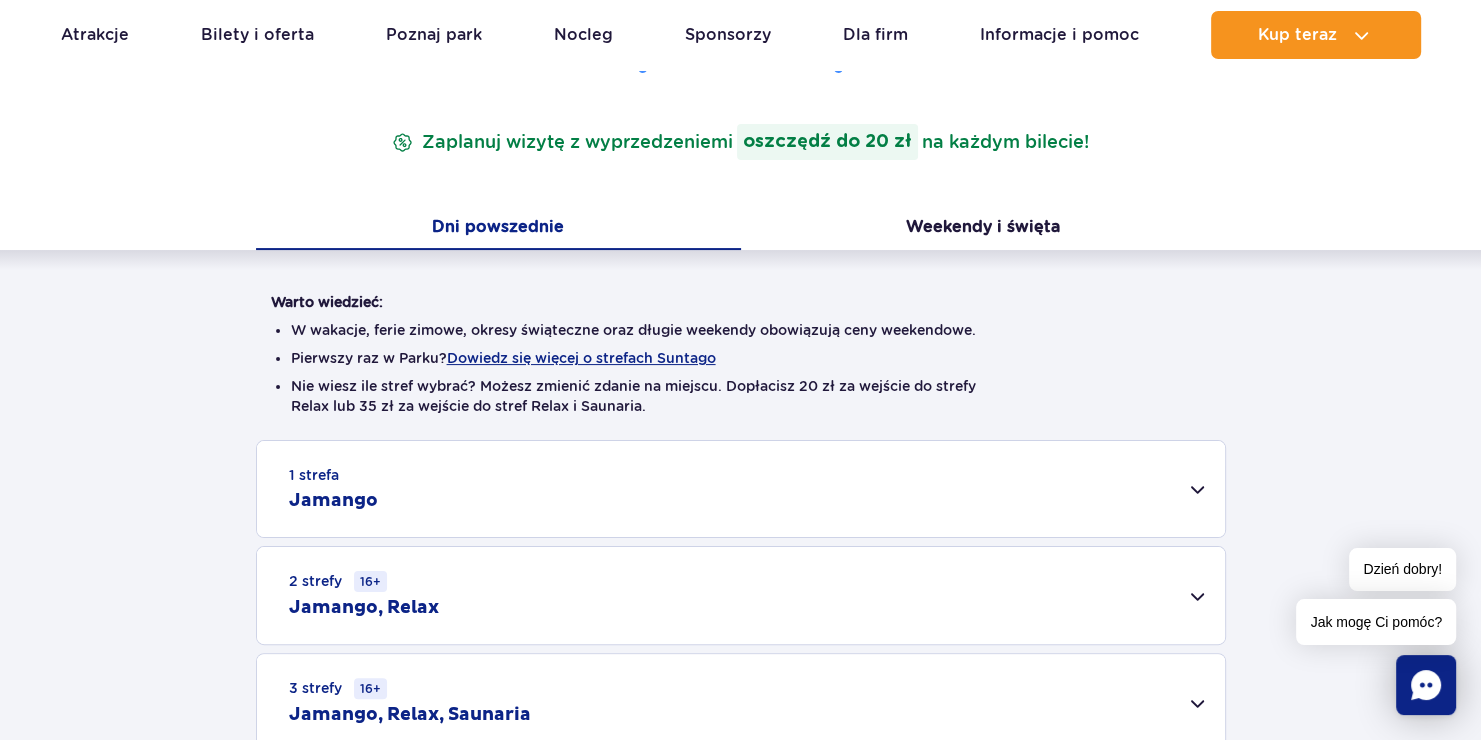 click on "1 strefa
Jamango" at bounding box center [741, 489] 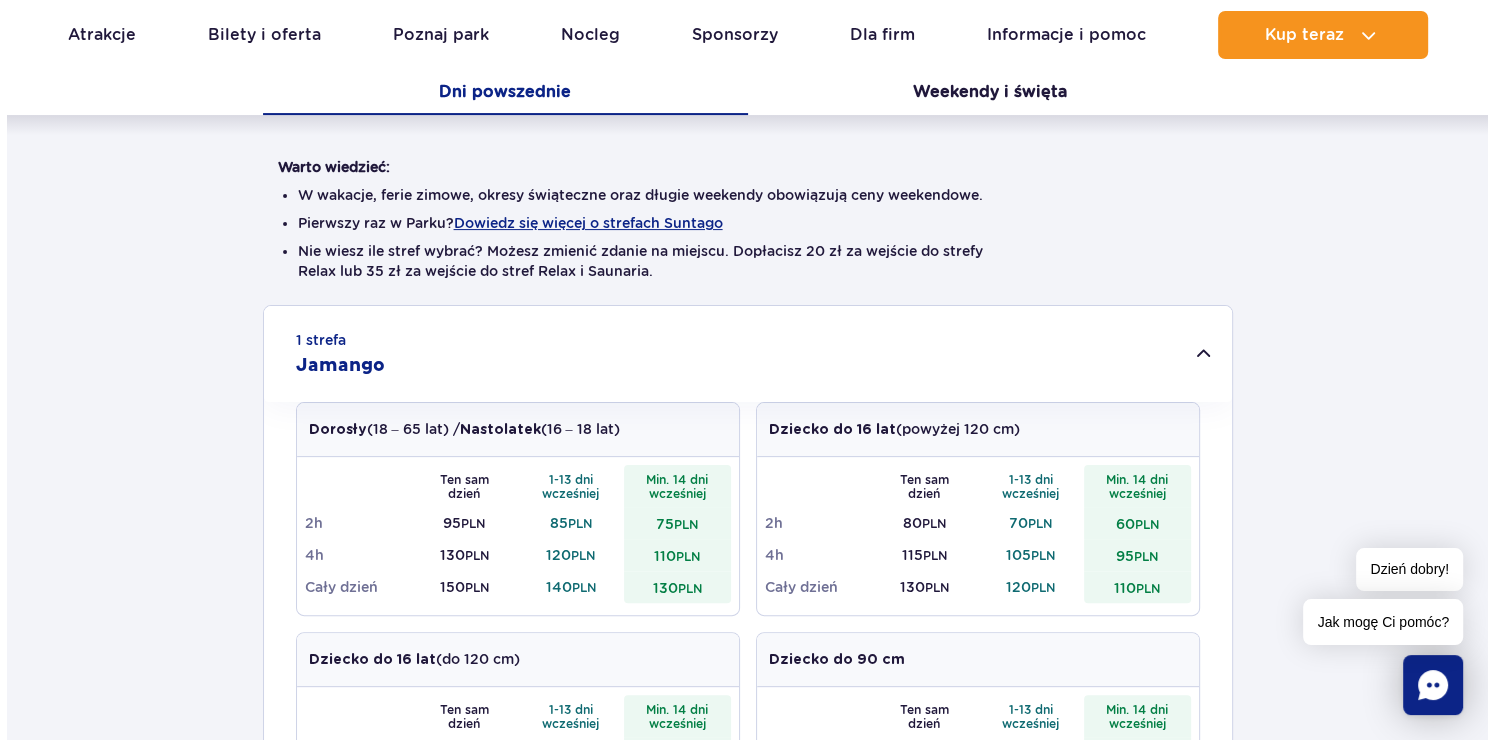 scroll, scrollTop: 400, scrollLeft: 0, axis: vertical 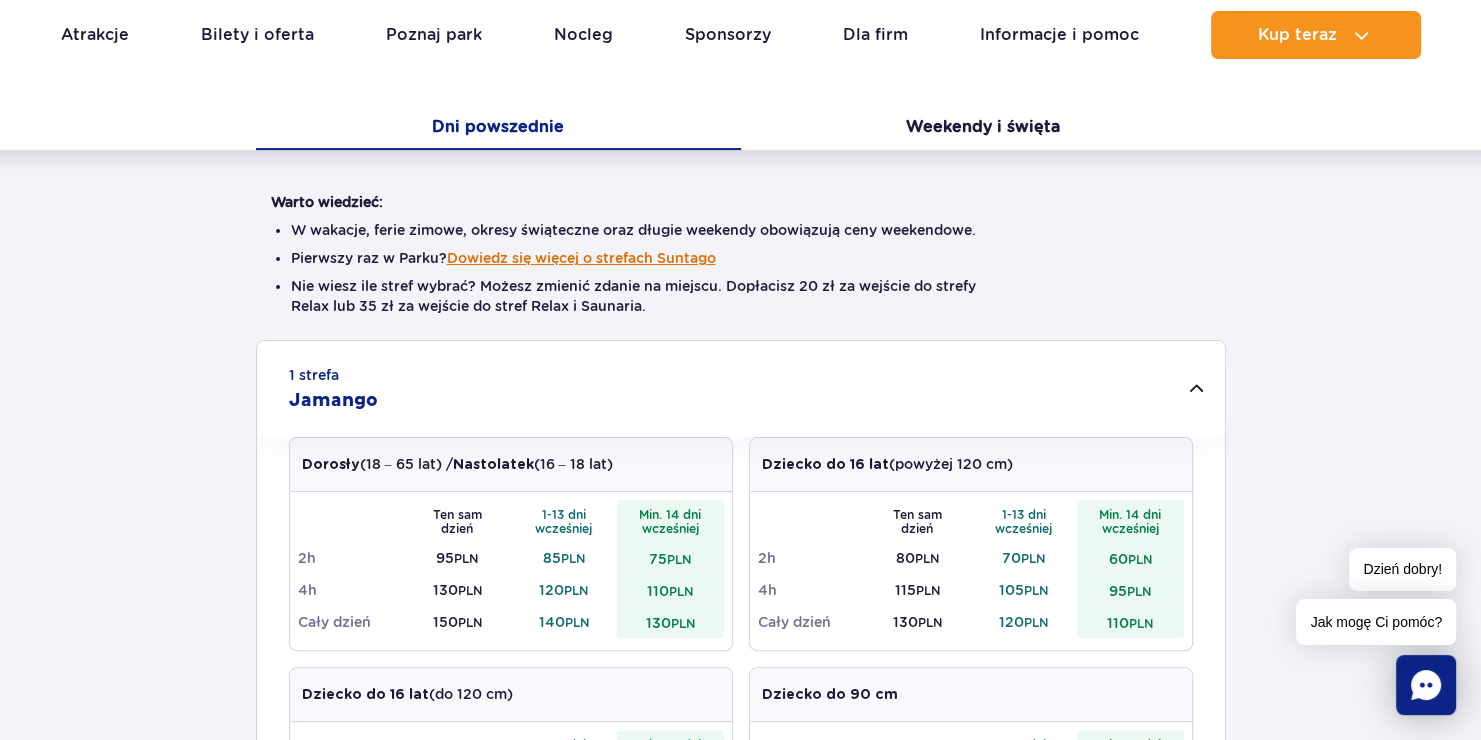 click on "Dowiedz się więcej o strefach Suntago" at bounding box center (581, 258) 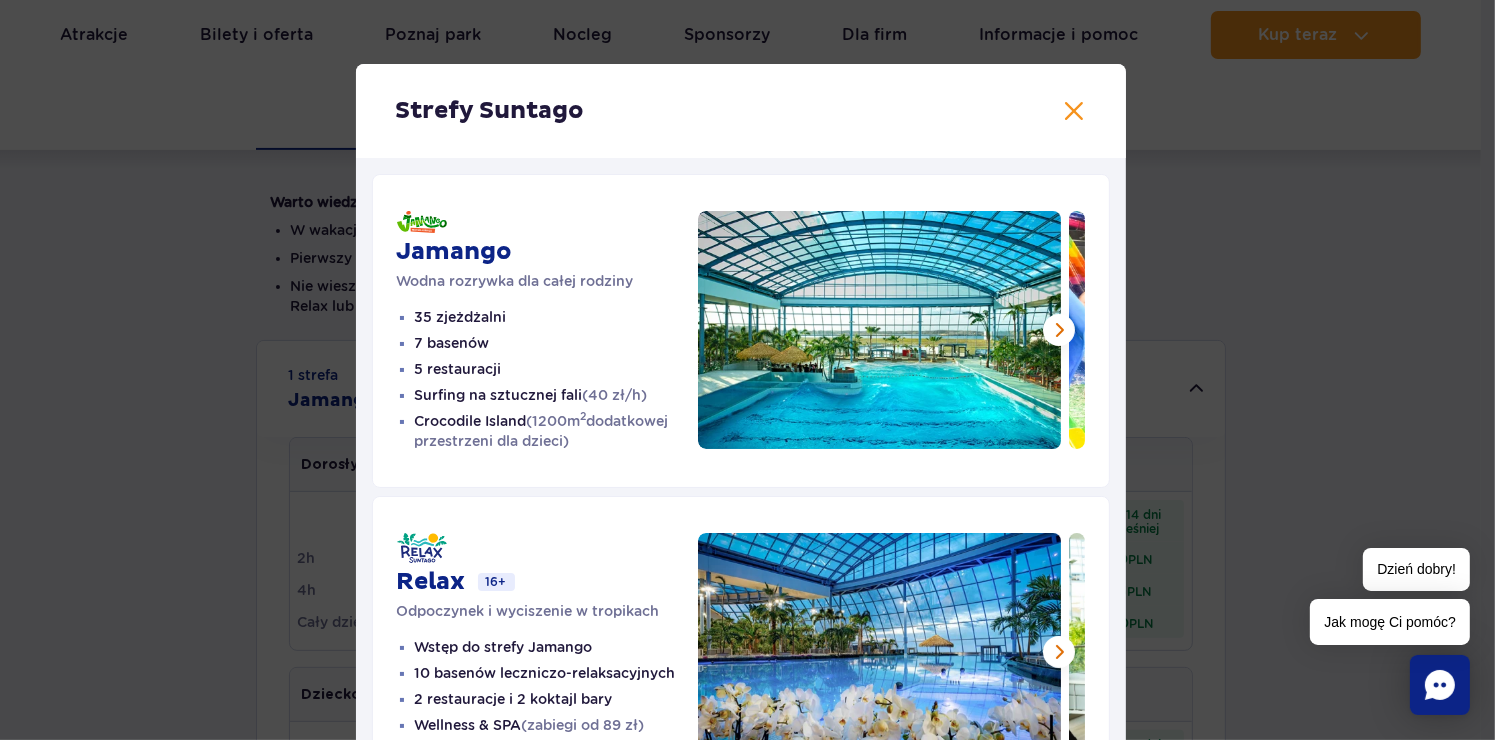 scroll, scrollTop: 100, scrollLeft: 0, axis: vertical 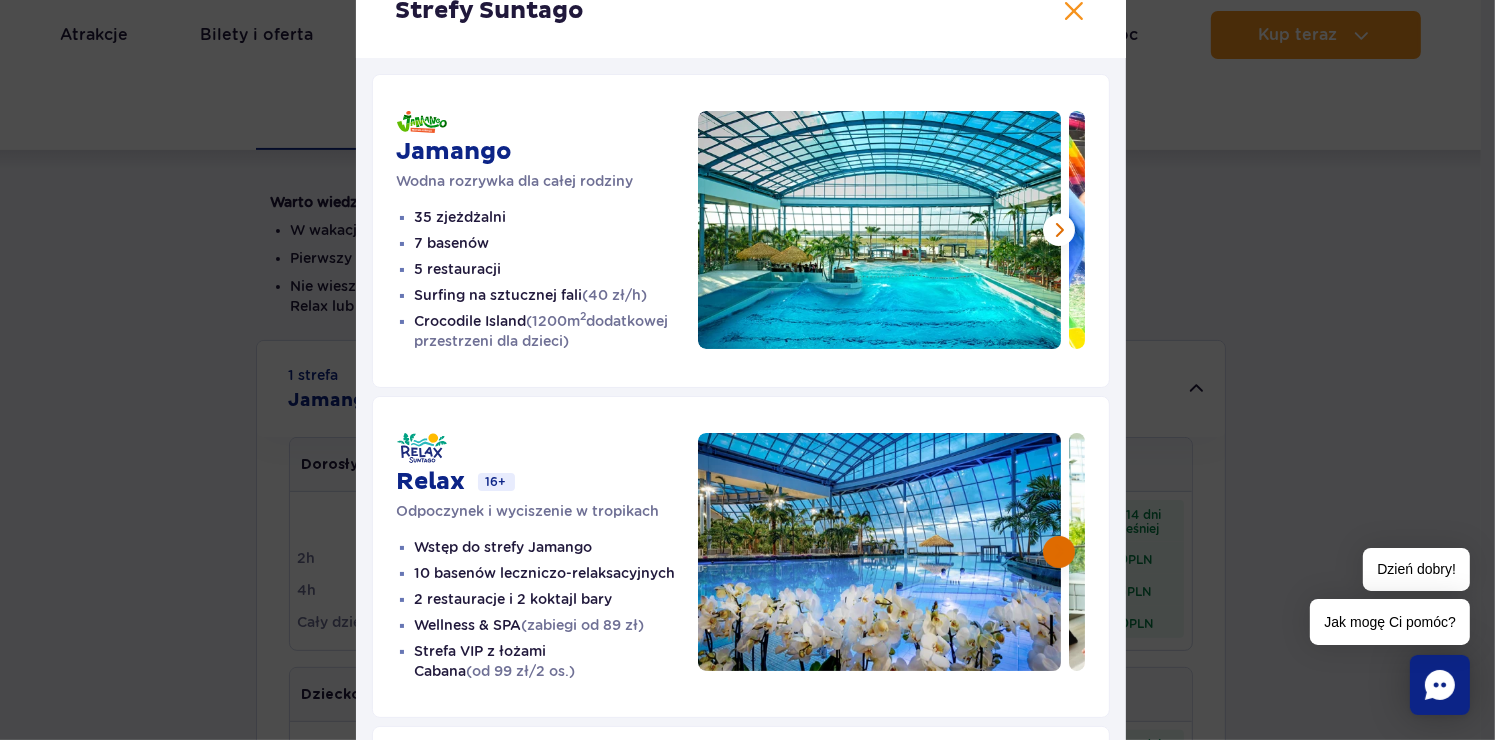 click at bounding box center [1059, 552] 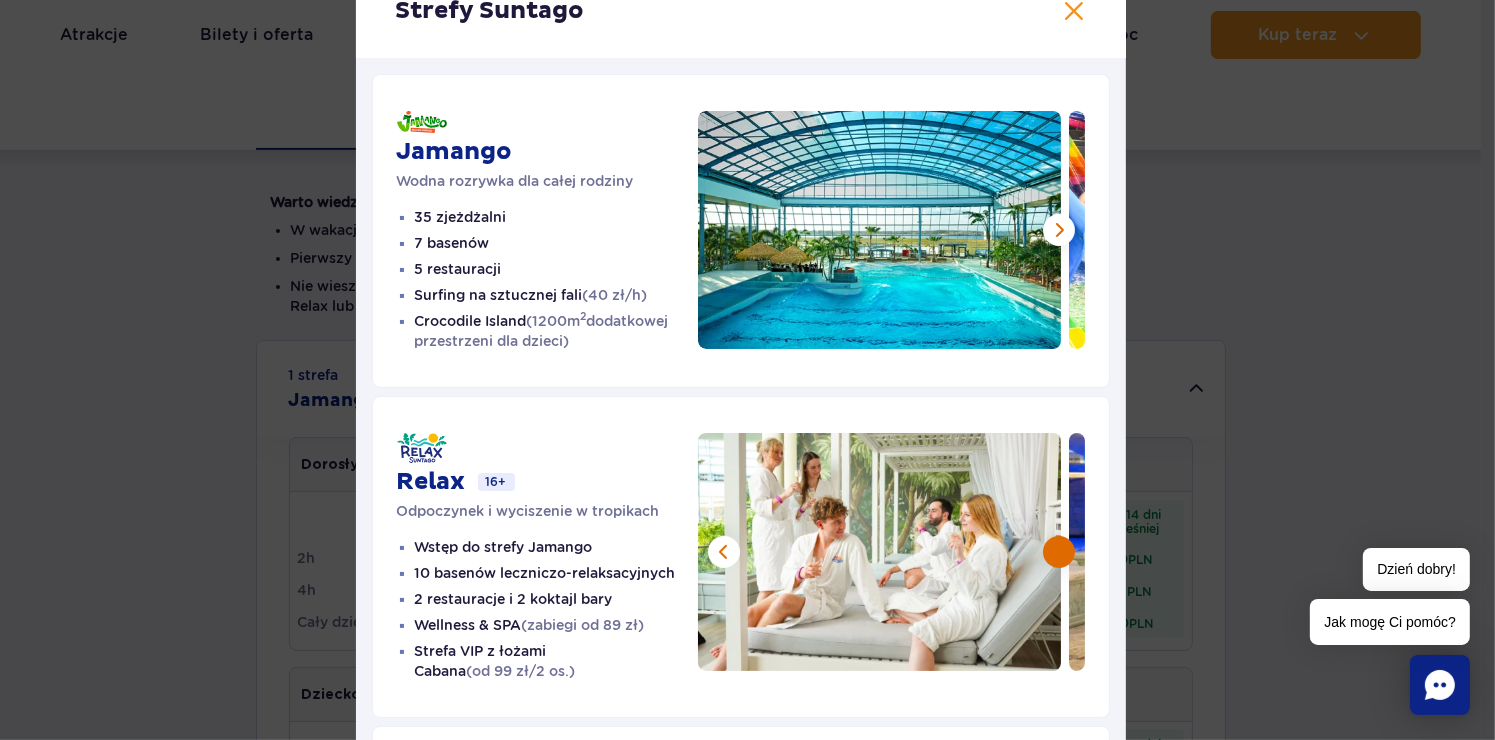 click at bounding box center (1059, 552) 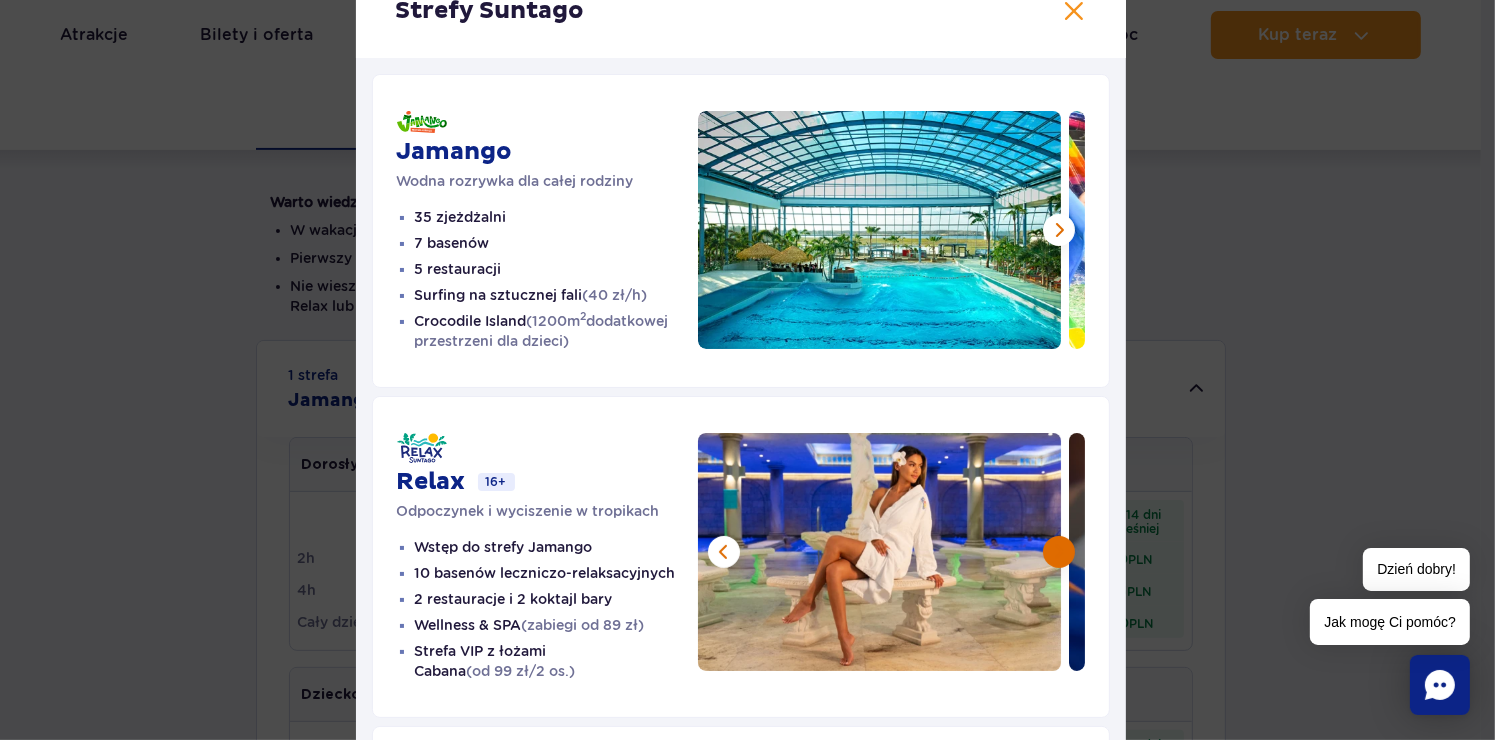 click at bounding box center (1059, 552) 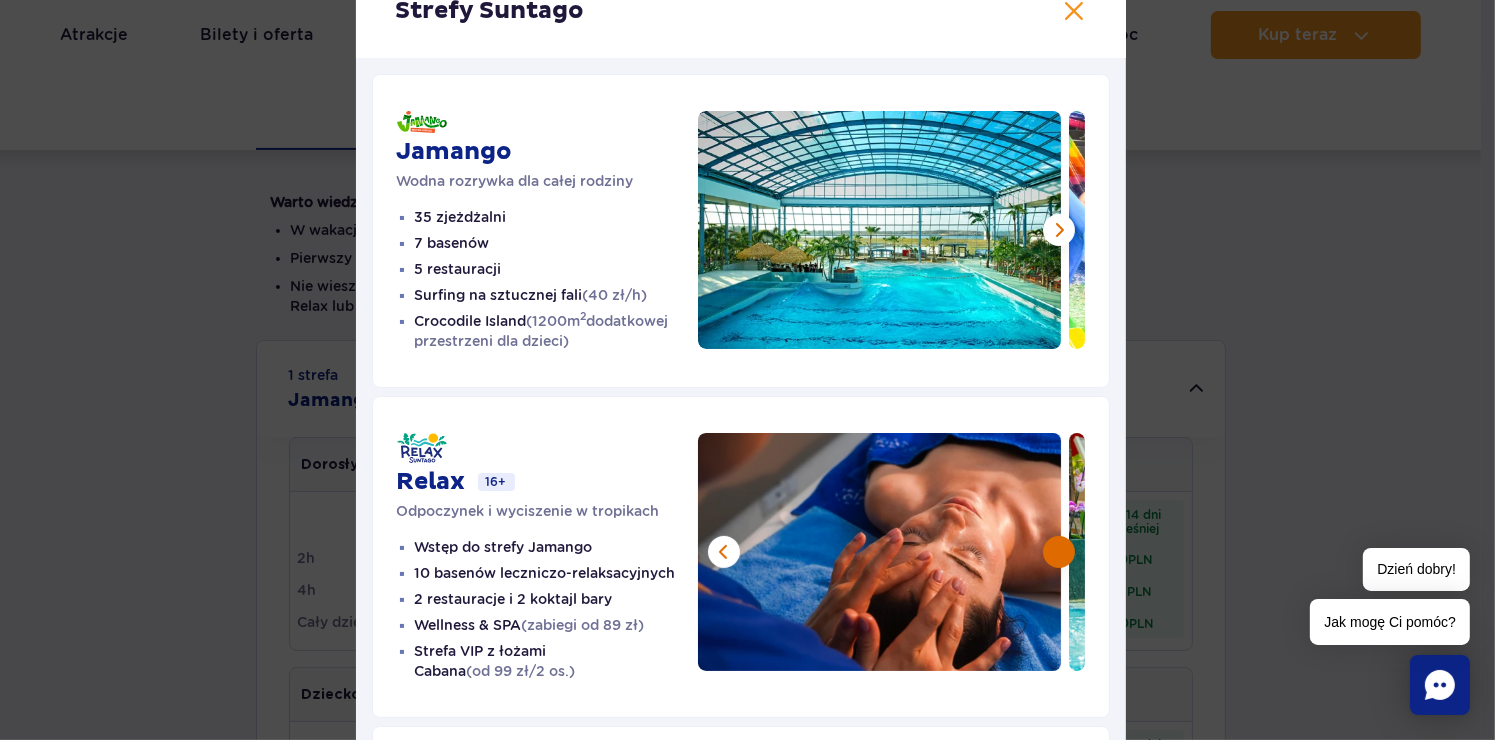 click at bounding box center (1059, 552) 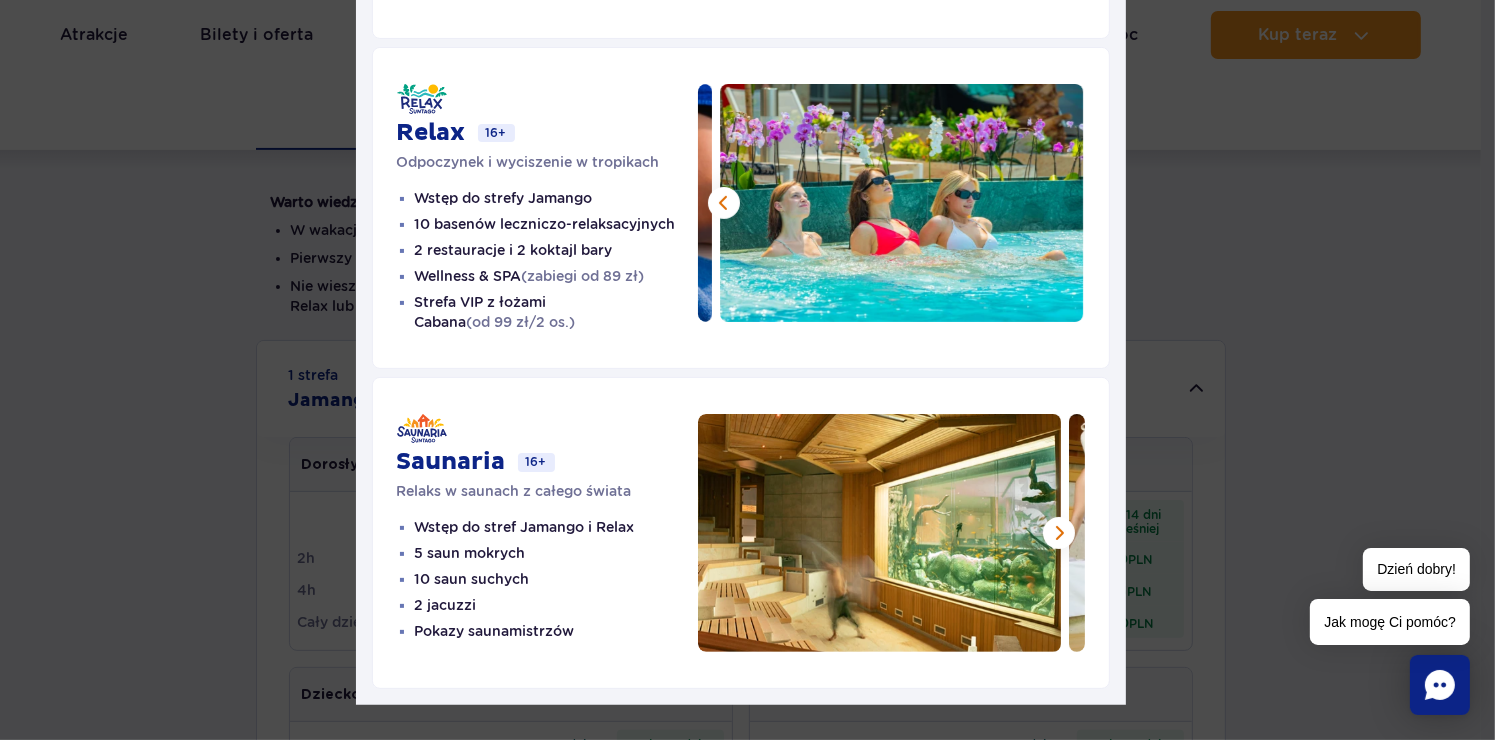 scroll, scrollTop: 476, scrollLeft: 0, axis: vertical 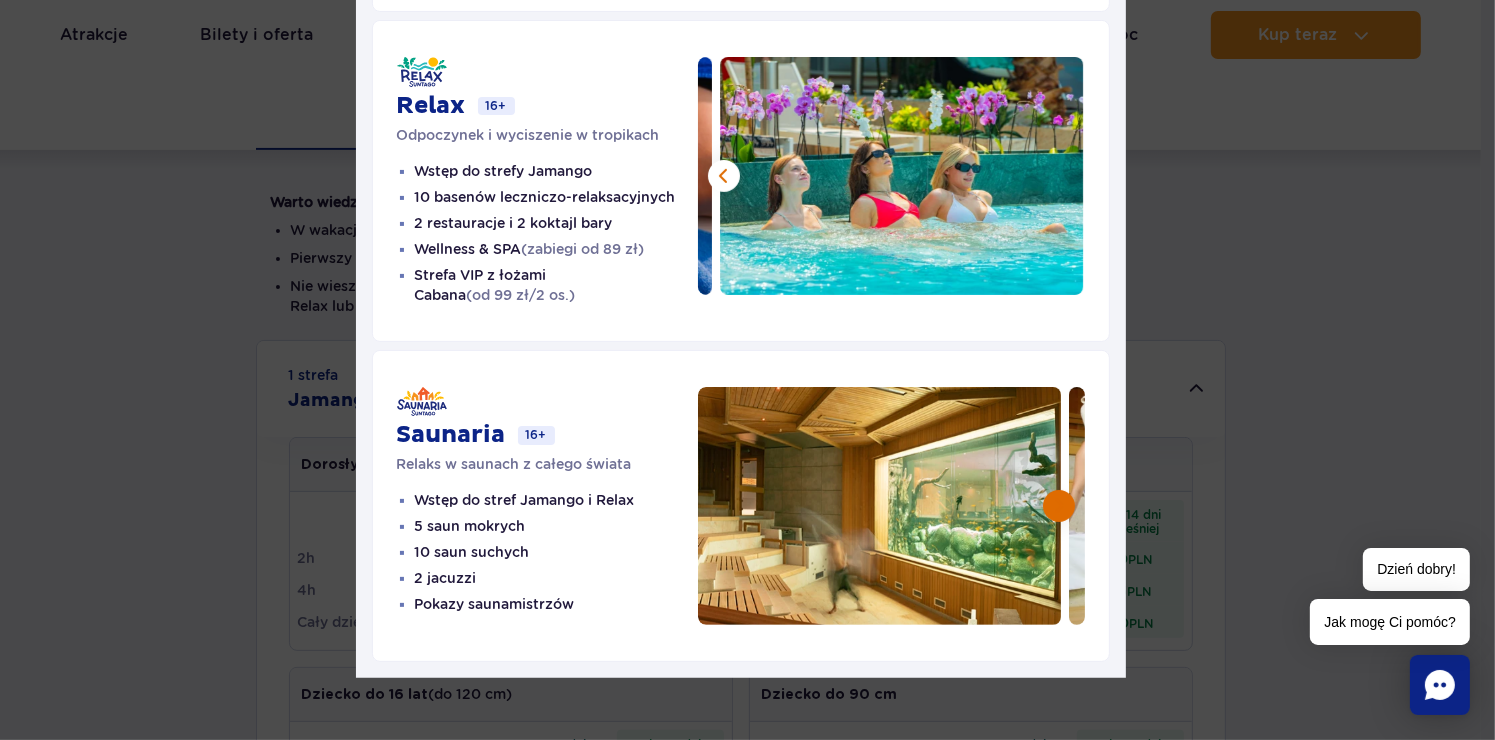 click at bounding box center [1059, 506] 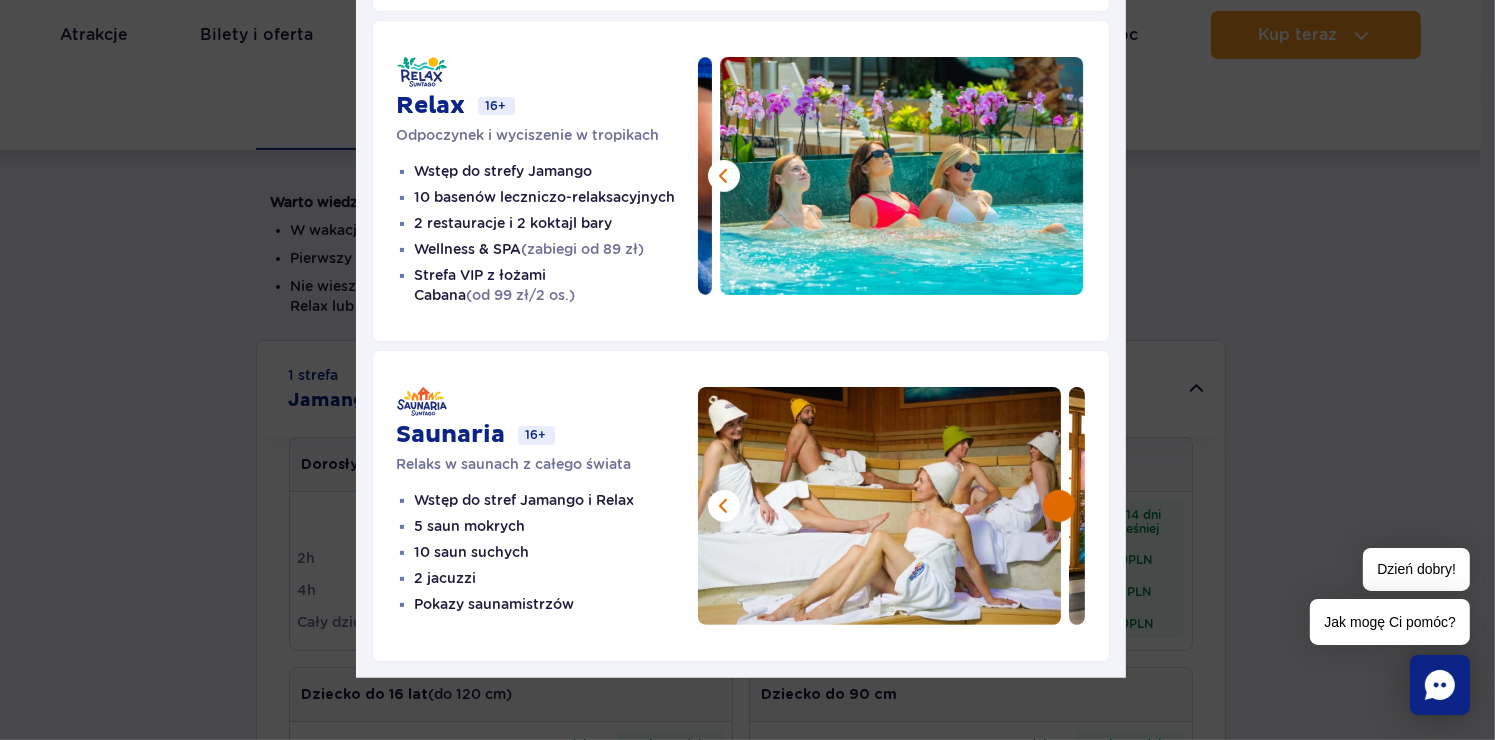 click at bounding box center [1059, 506] 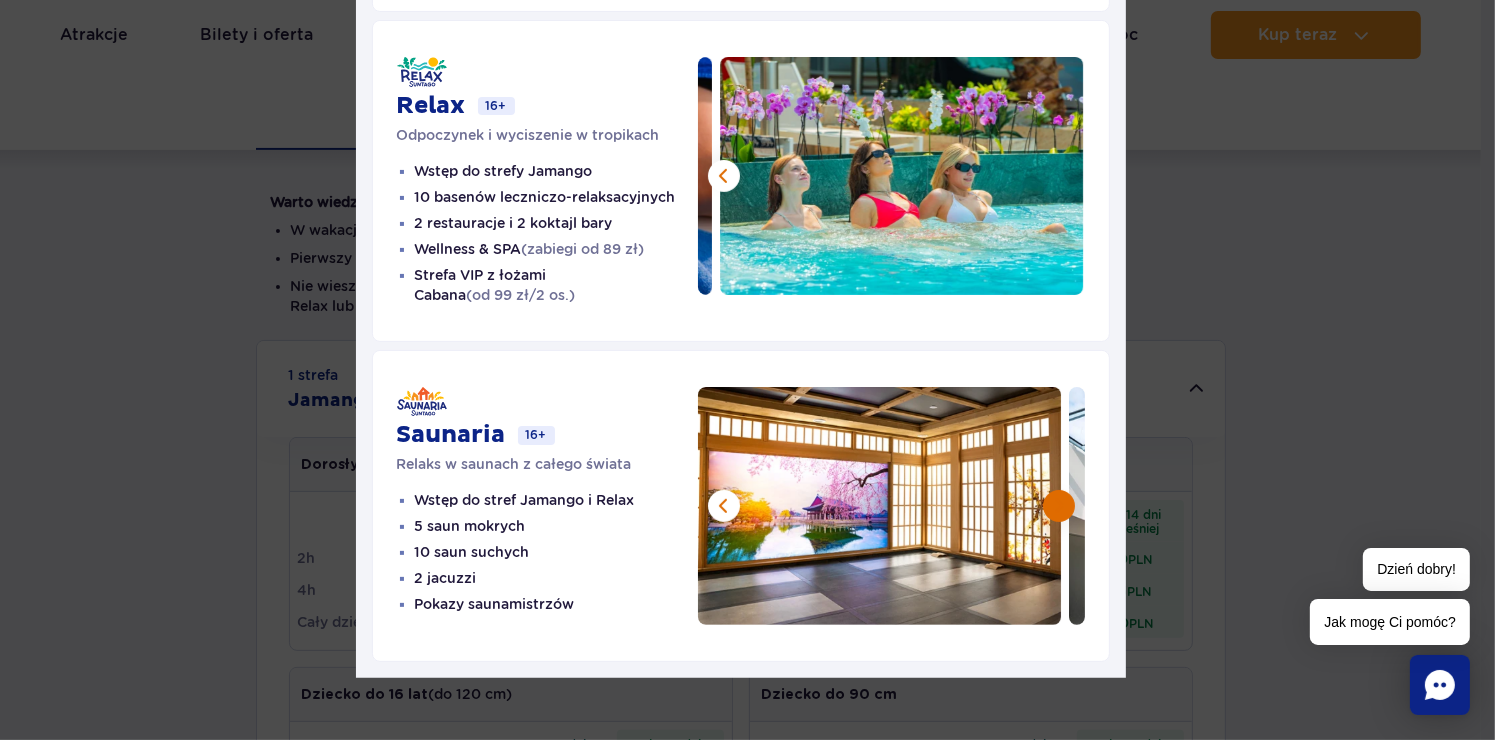 click at bounding box center [1059, 506] 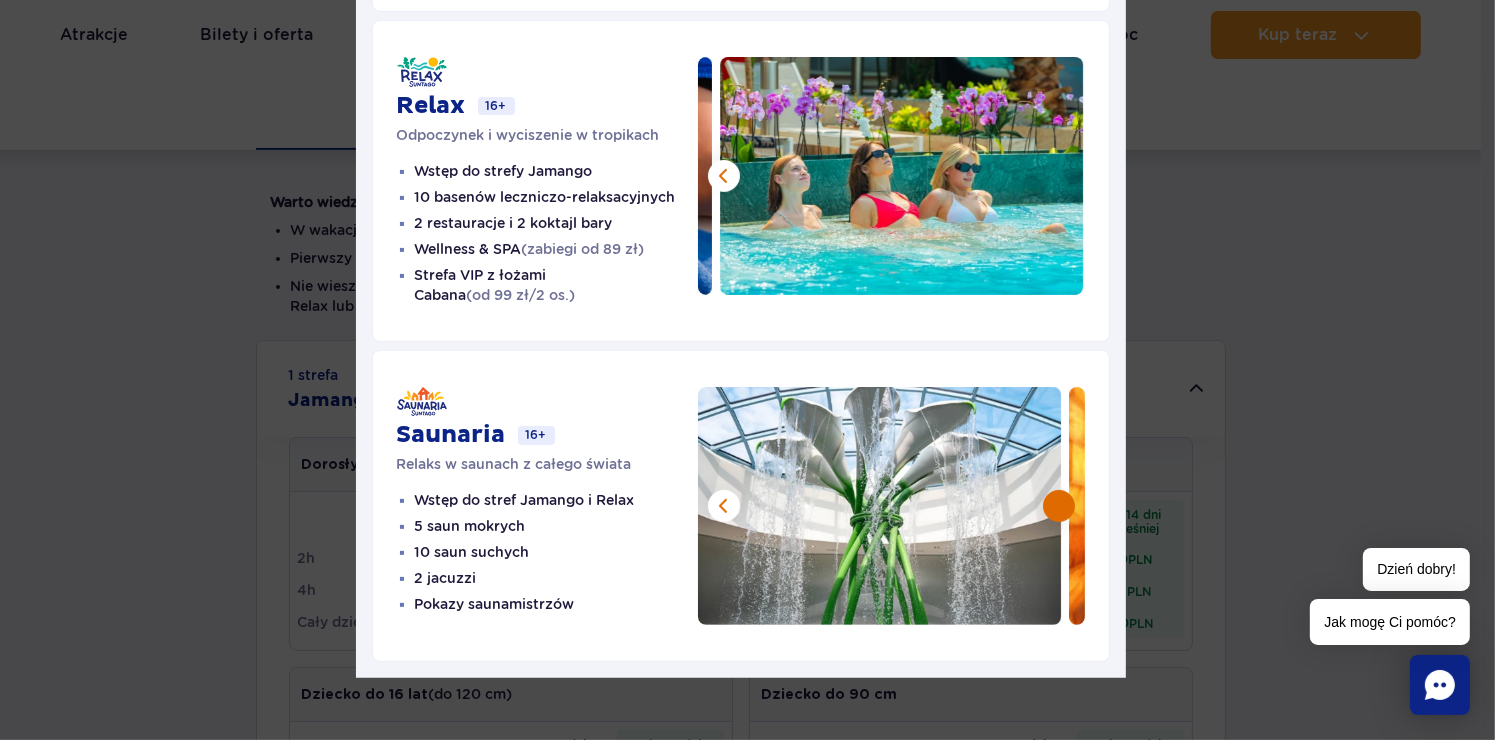 click at bounding box center [1059, 506] 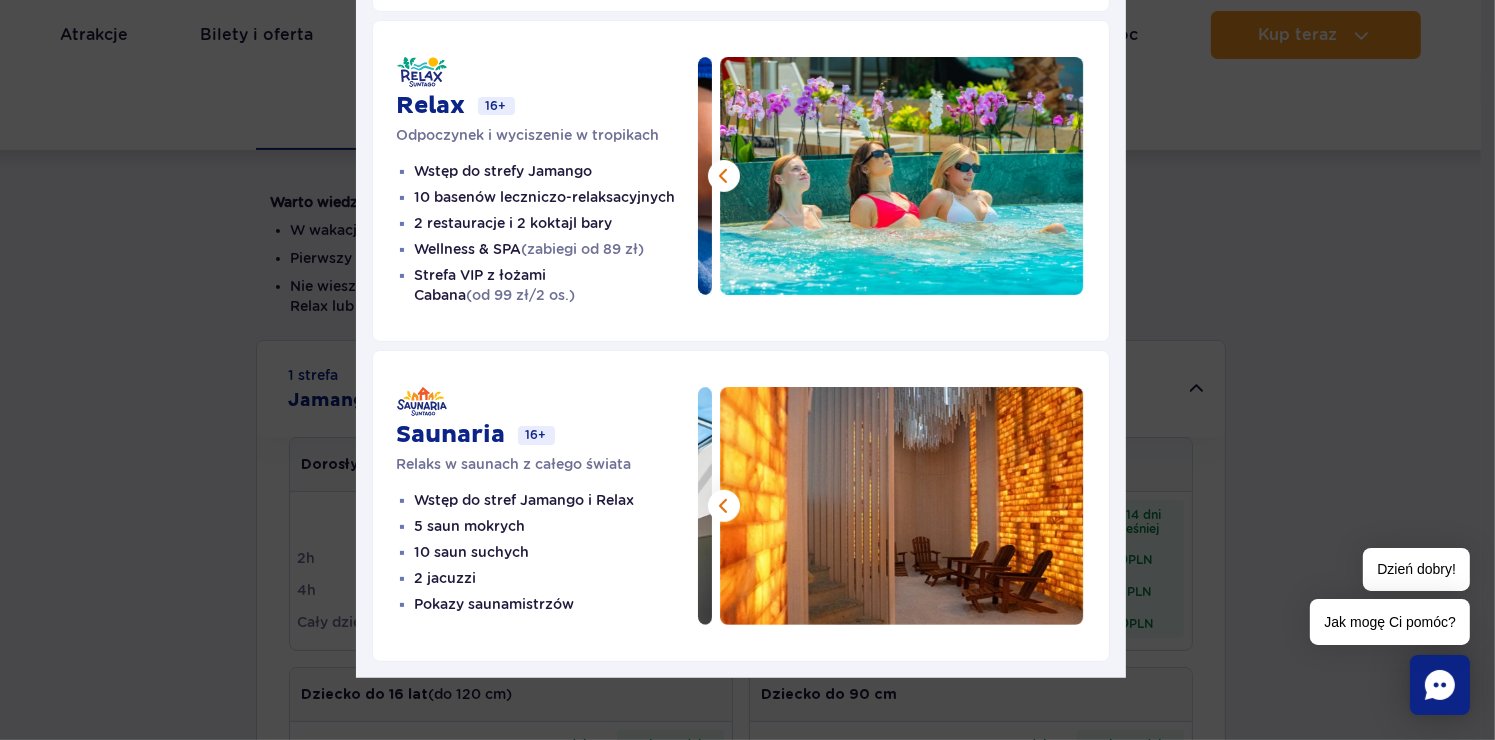 click at bounding box center [902, 506] 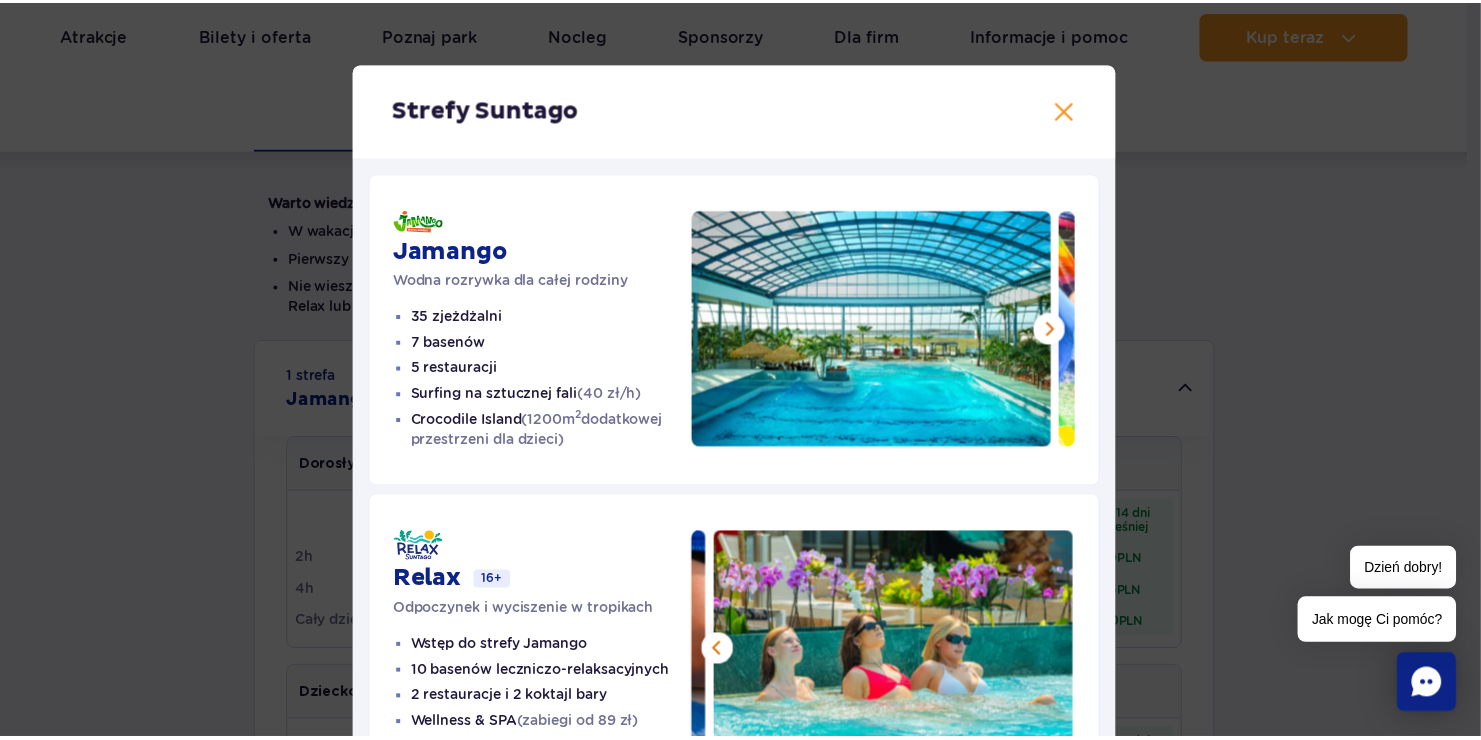 scroll, scrollTop: 0, scrollLeft: 0, axis: both 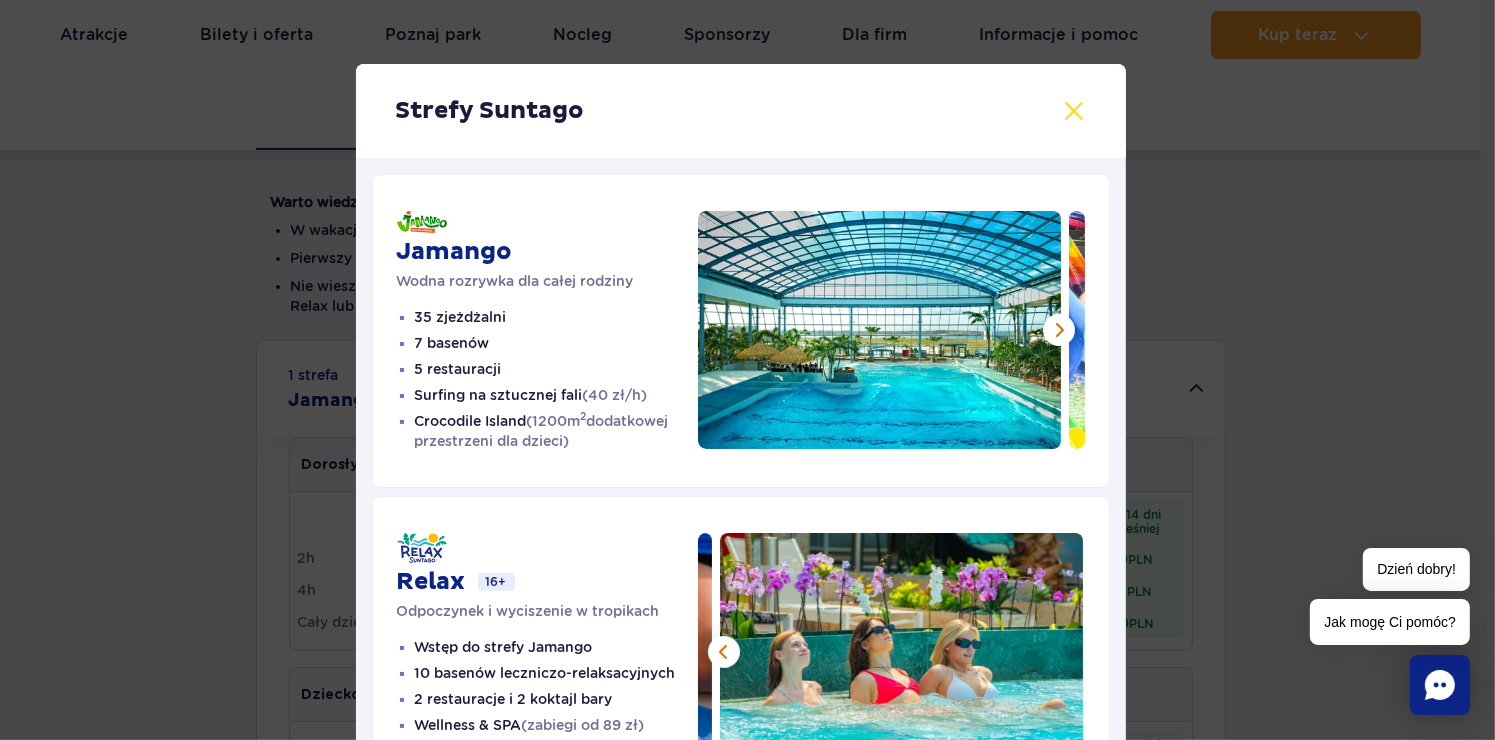 click at bounding box center (1074, 111) 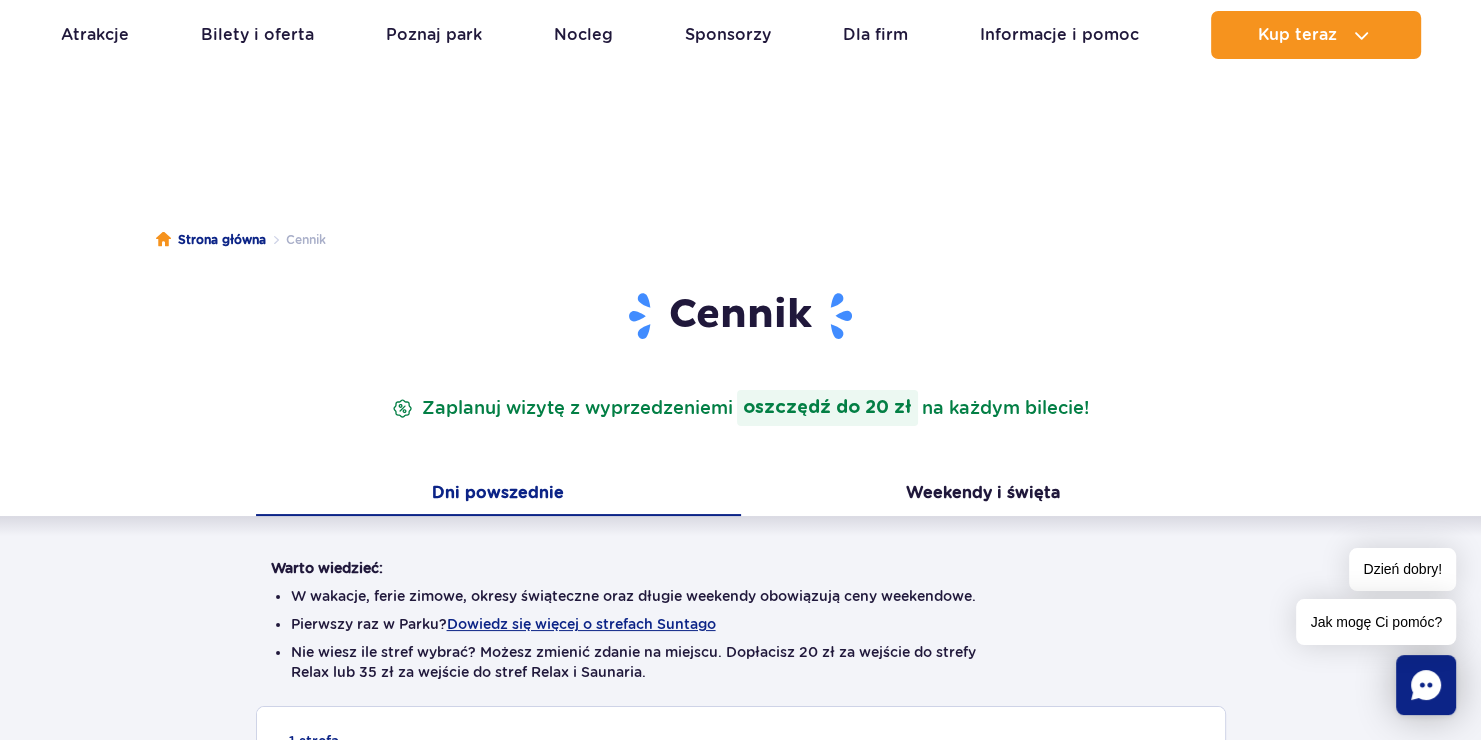 scroll, scrollTop: 0, scrollLeft: 0, axis: both 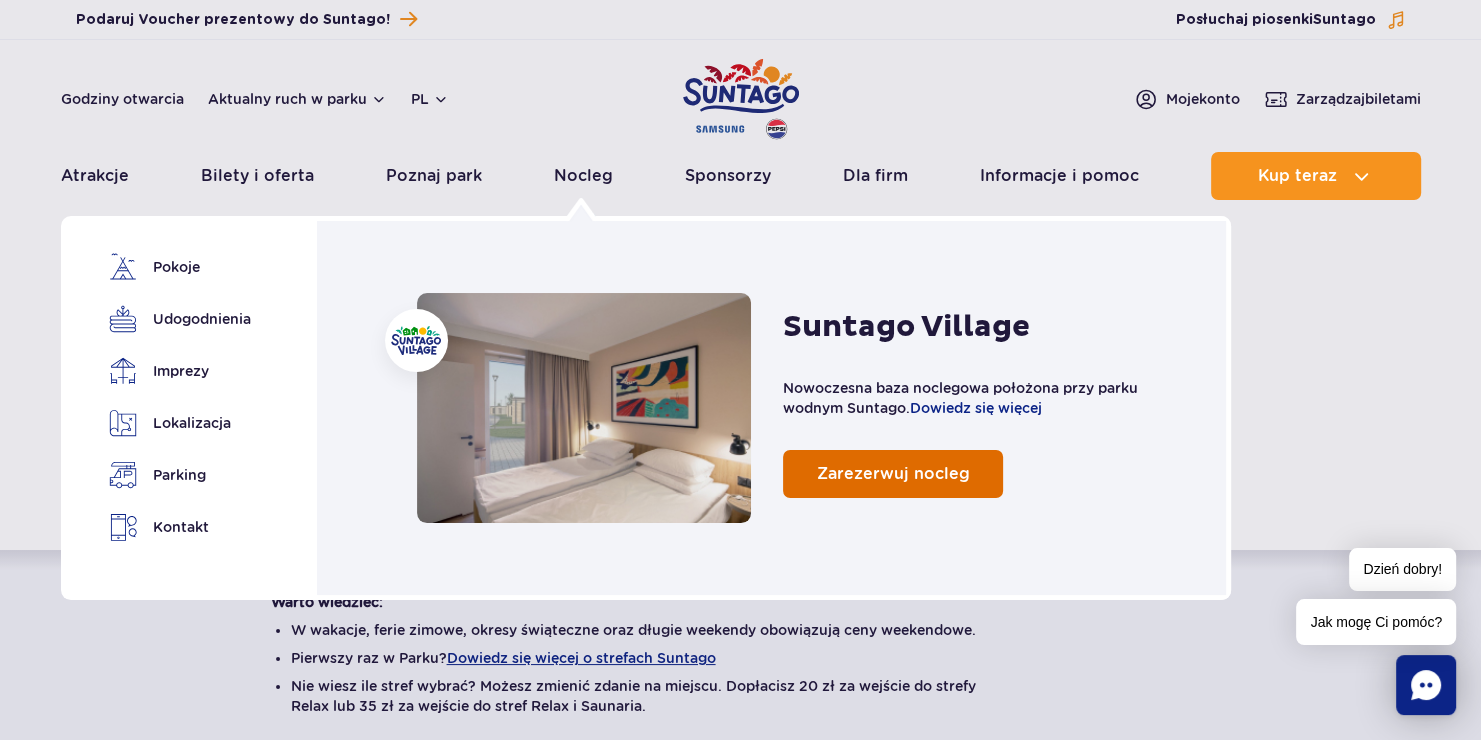 click on "Zarezerwuj nocleg" at bounding box center (893, 473) 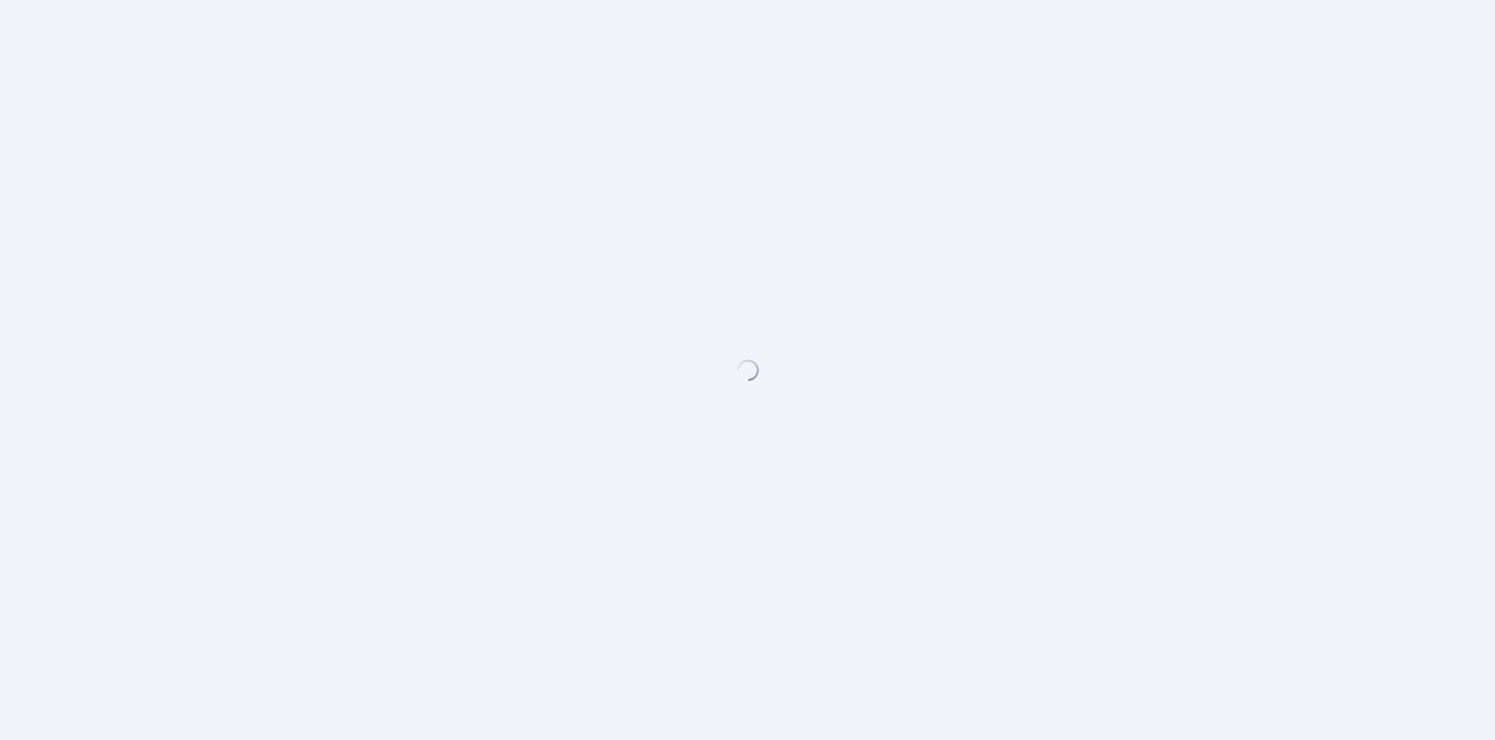 scroll, scrollTop: 0, scrollLeft: 0, axis: both 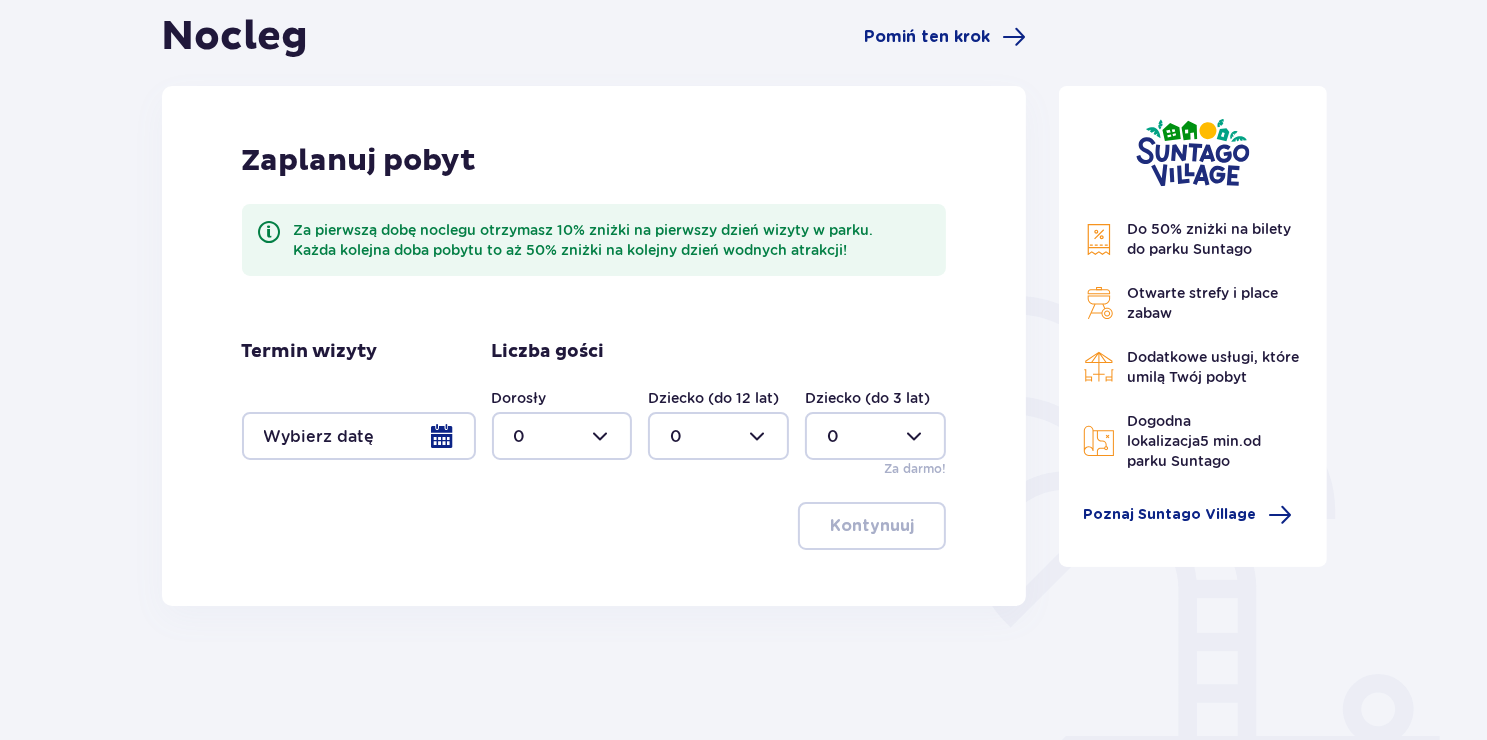 click at bounding box center (359, 436) 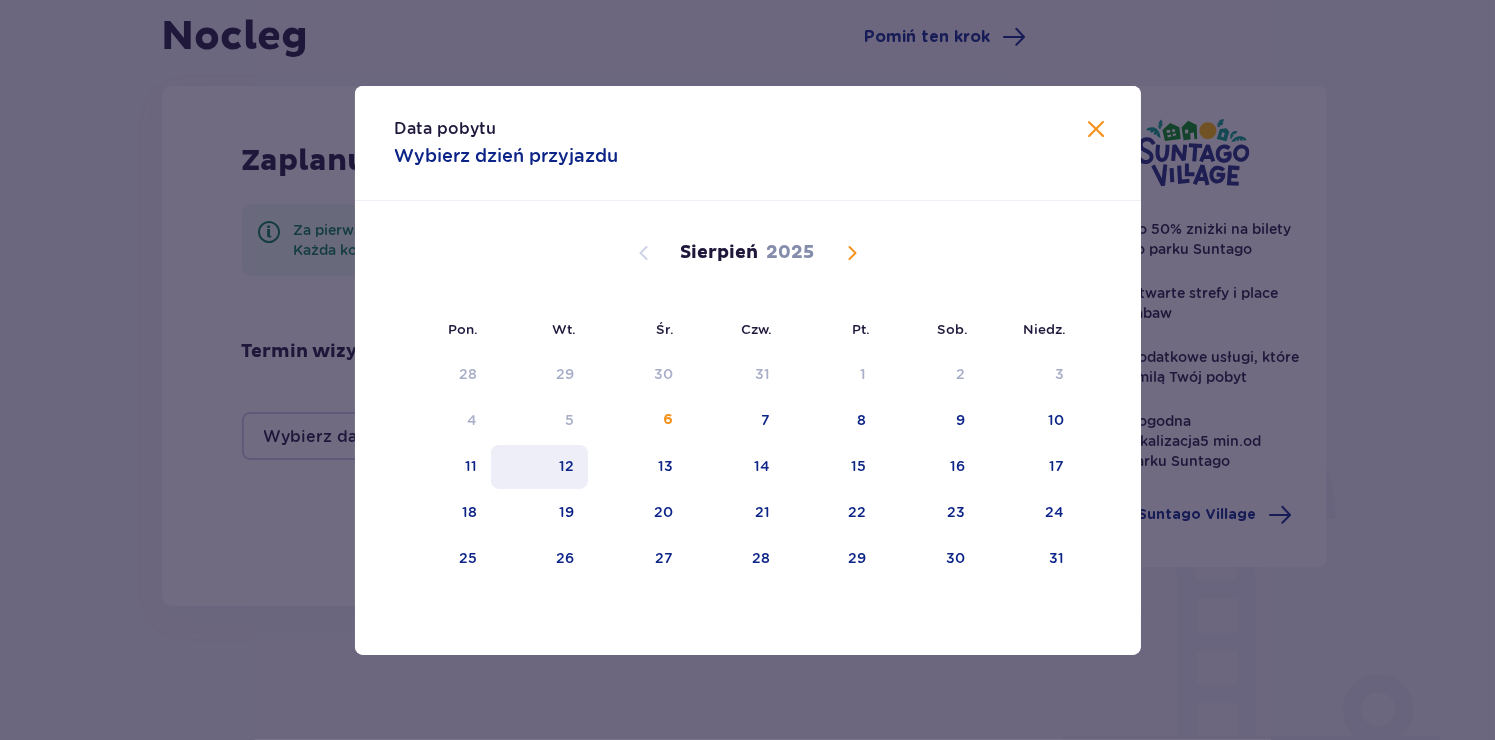 click on "12" at bounding box center (539, 467) 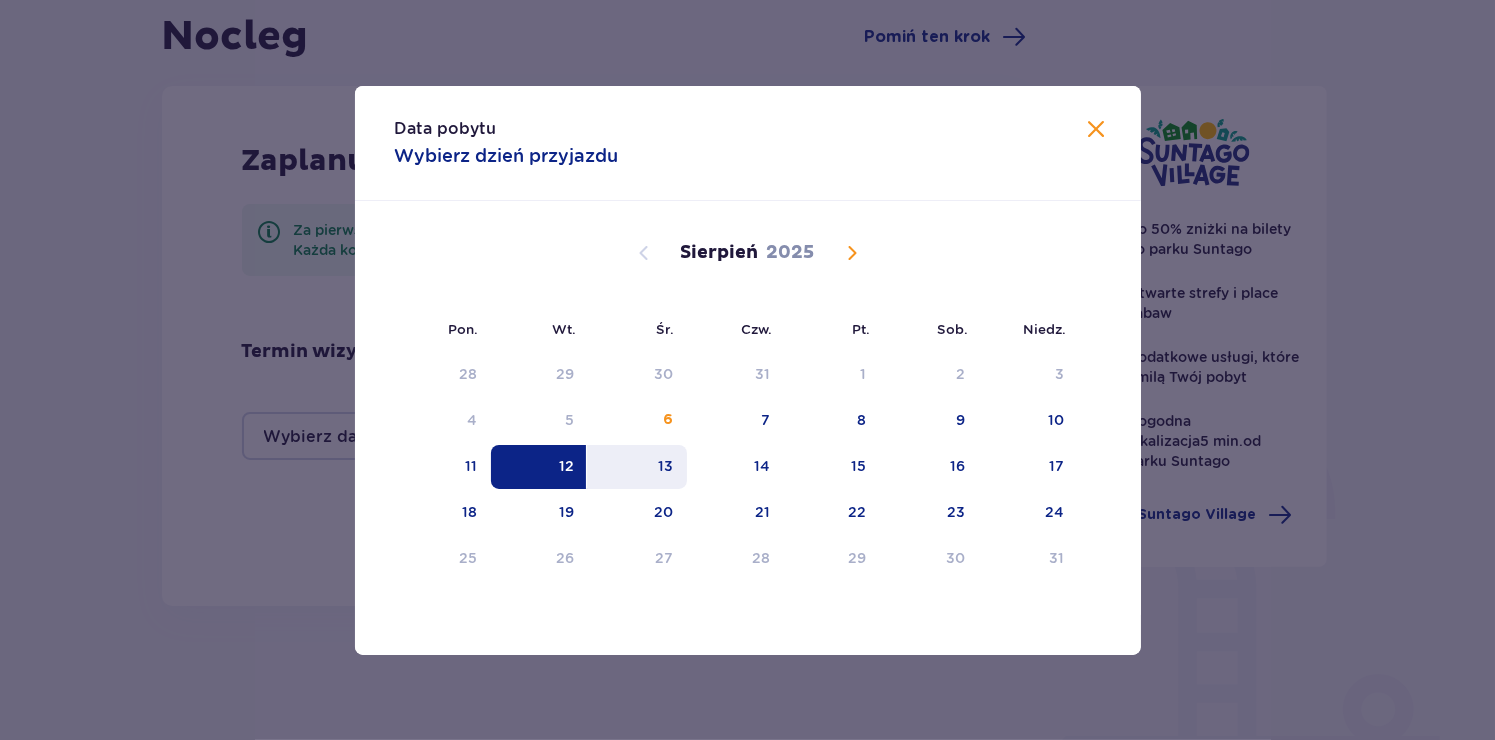 click on "13" at bounding box center [665, 466] 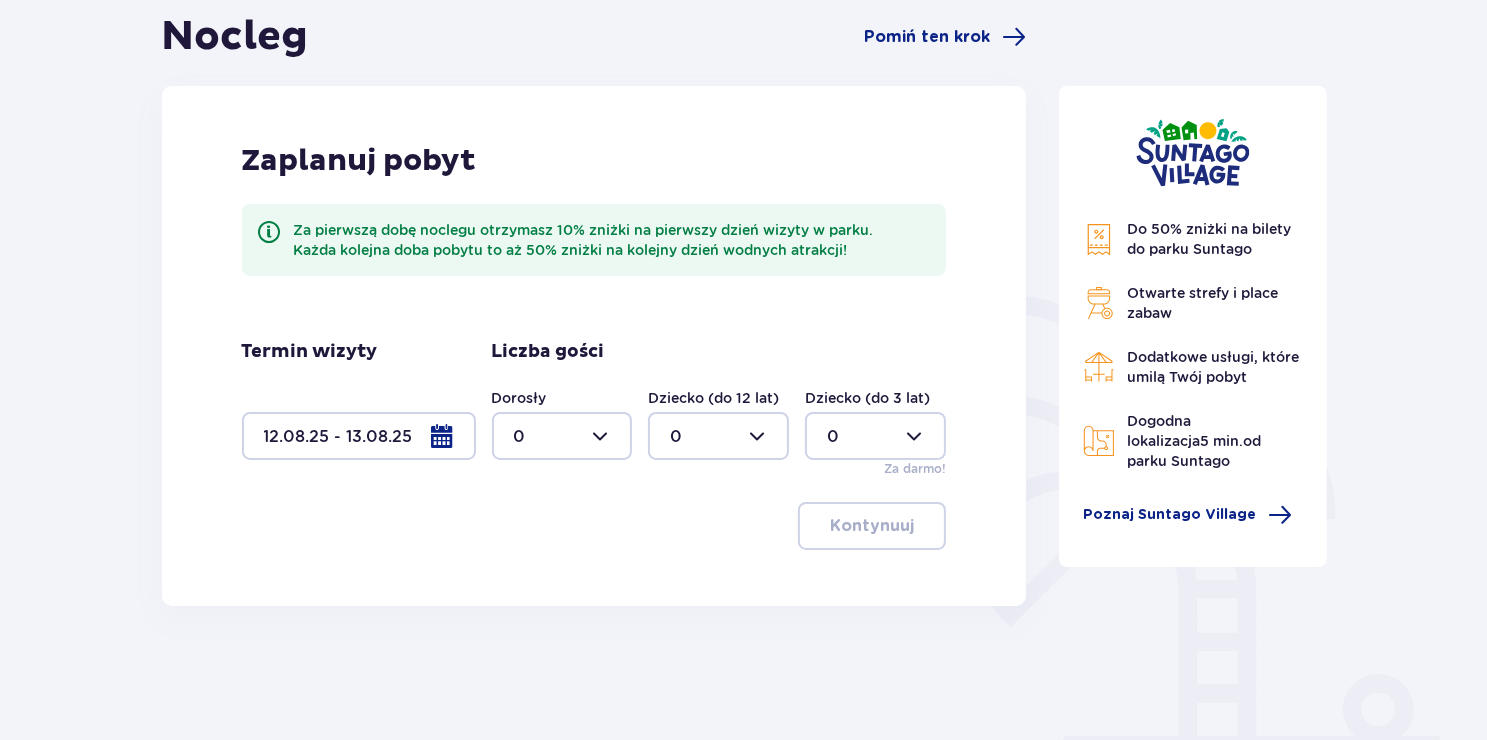 click at bounding box center [562, 436] 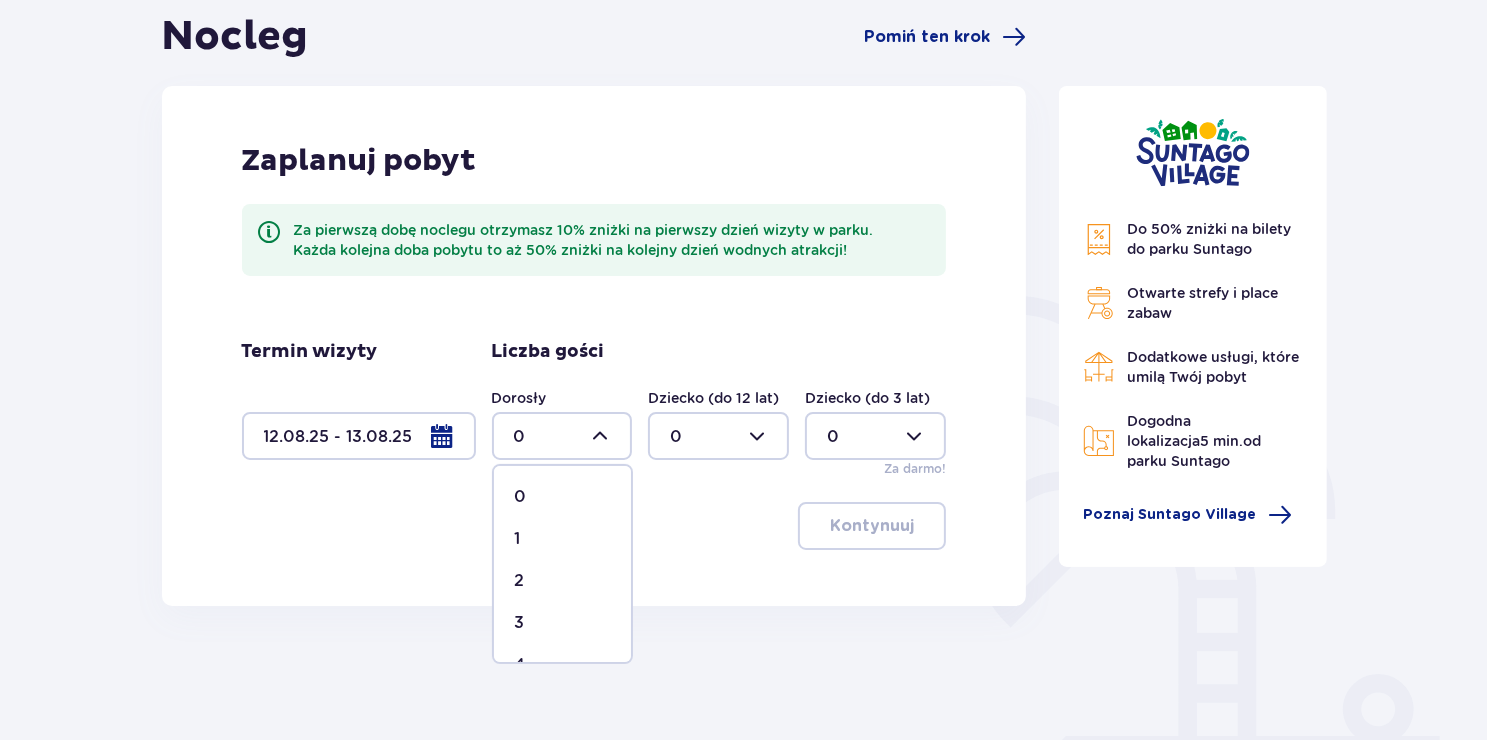 click on "2" at bounding box center (562, 581) 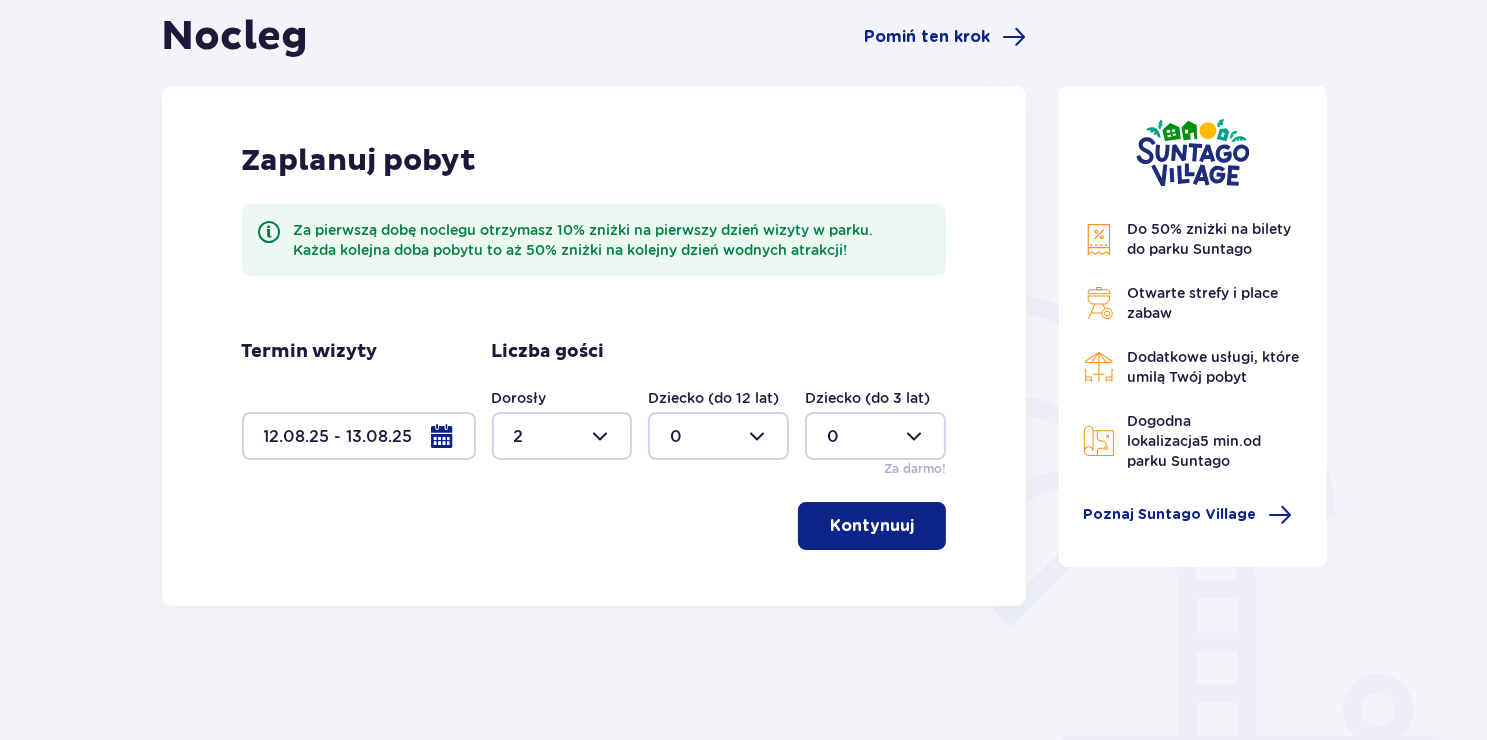 click at bounding box center (718, 436) 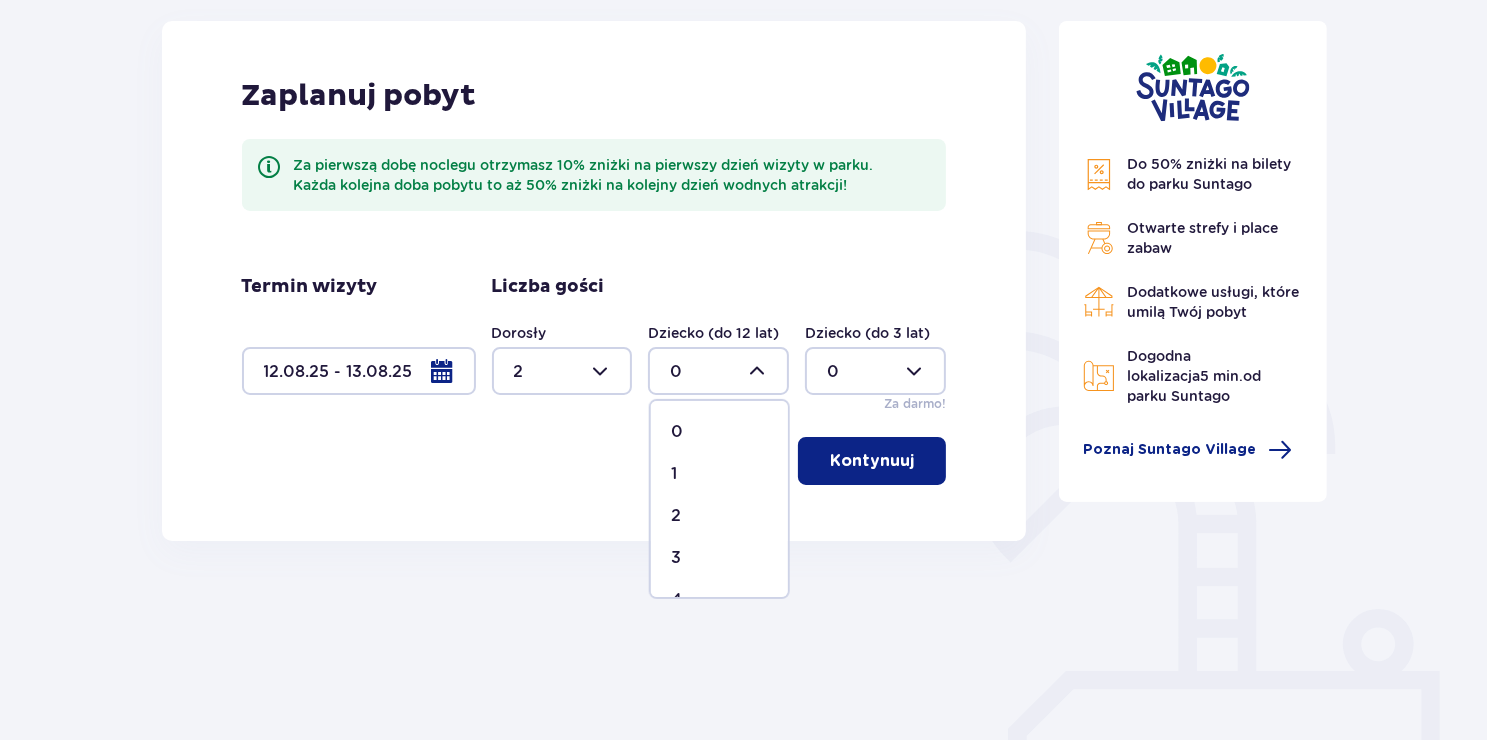scroll, scrollTop: 300, scrollLeft: 0, axis: vertical 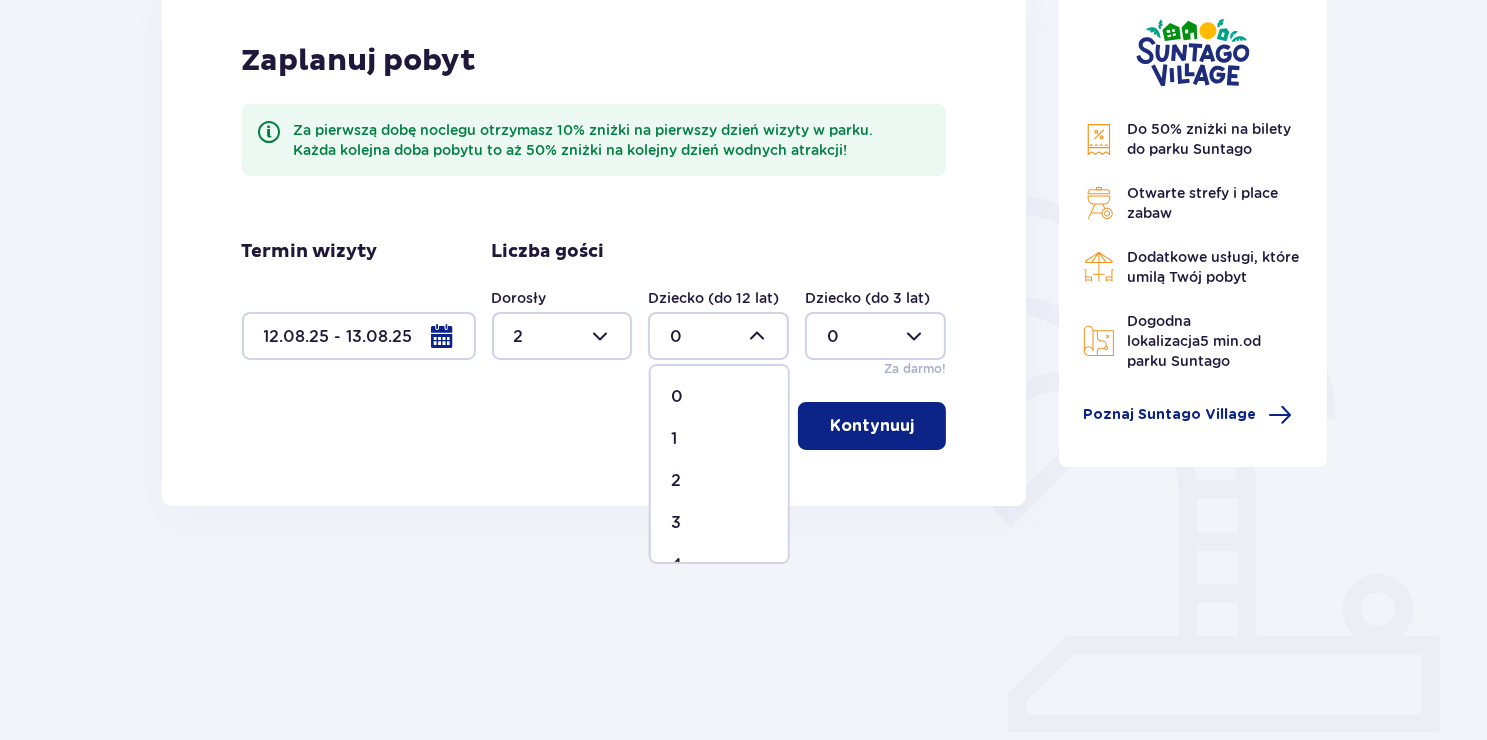 click on "2" at bounding box center [719, 481] 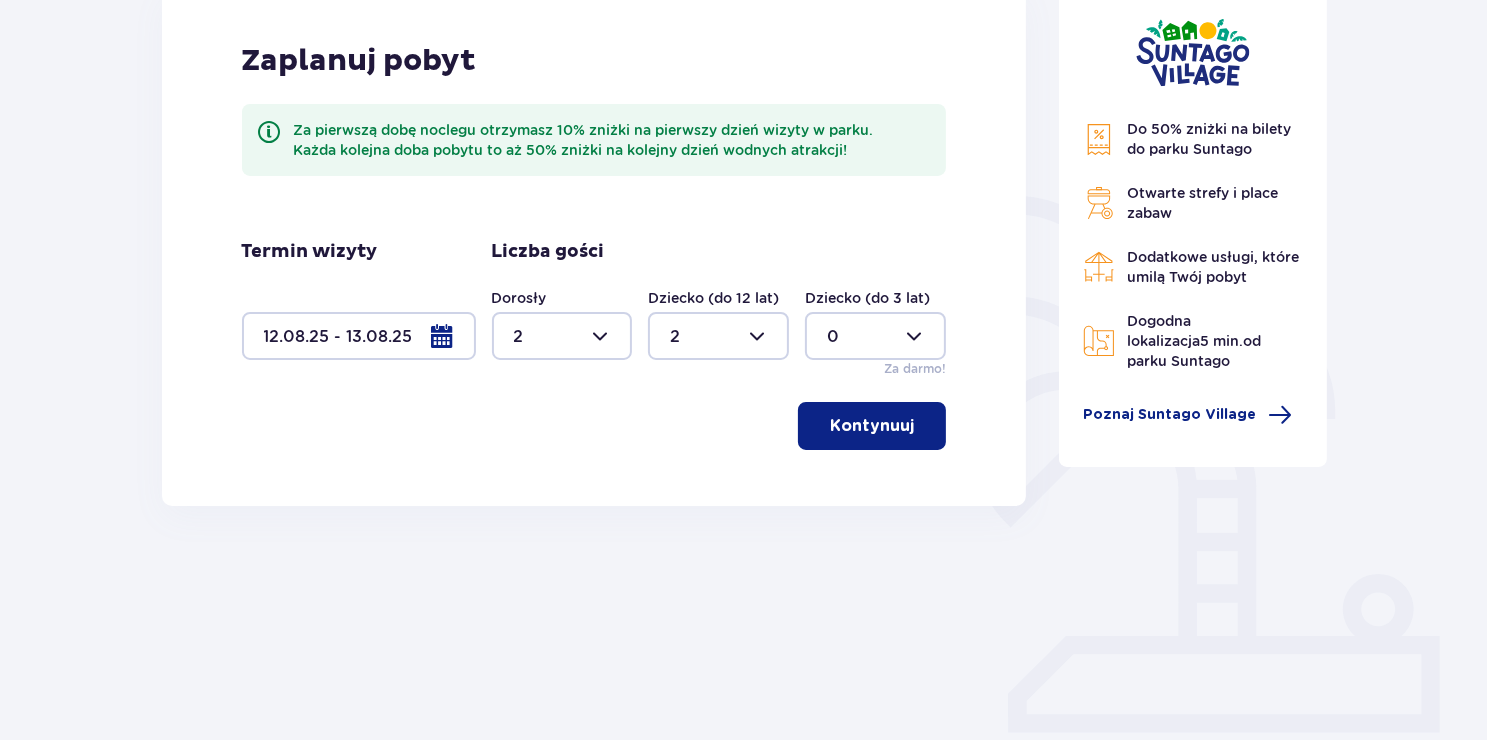 click on "Kontynuuj" at bounding box center (872, 426) 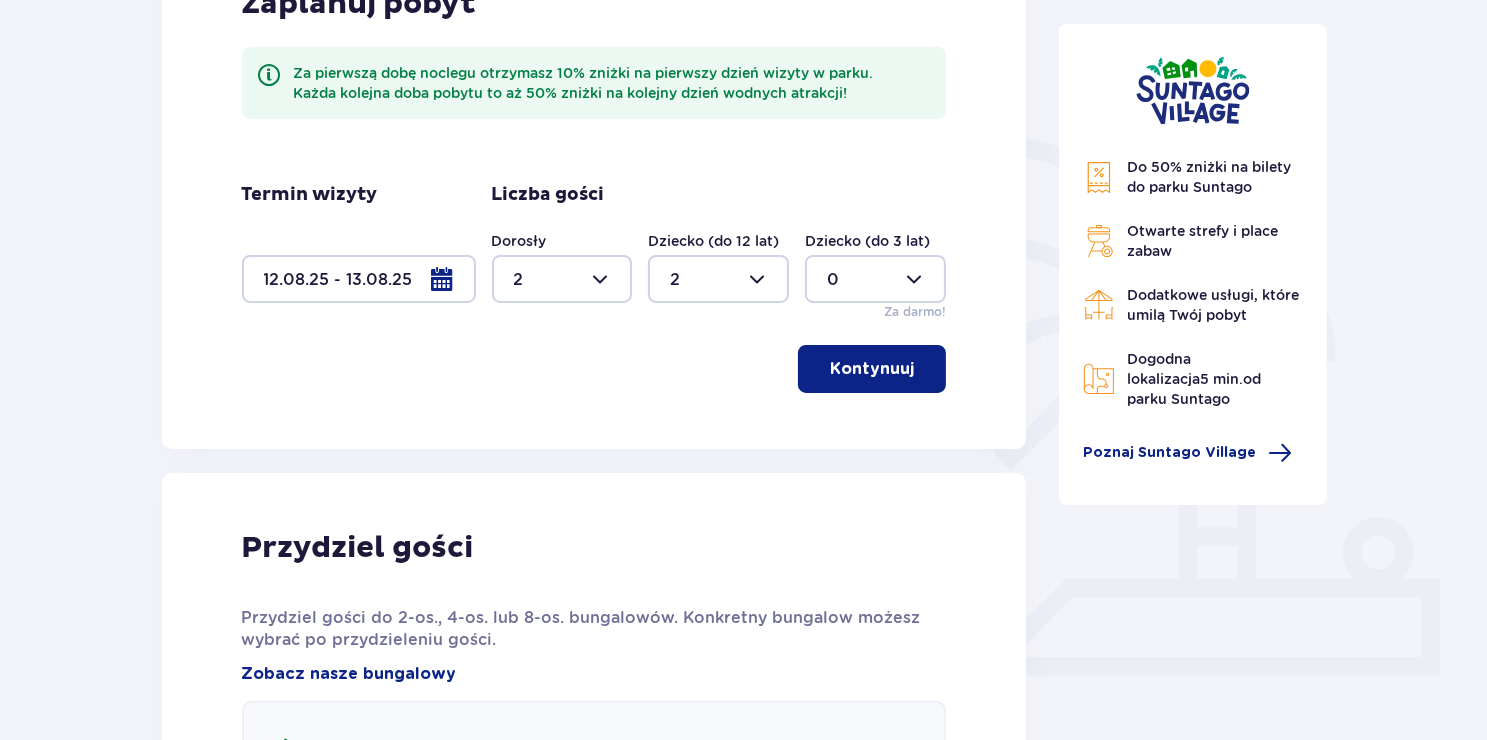 scroll, scrollTop: 356, scrollLeft: 0, axis: vertical 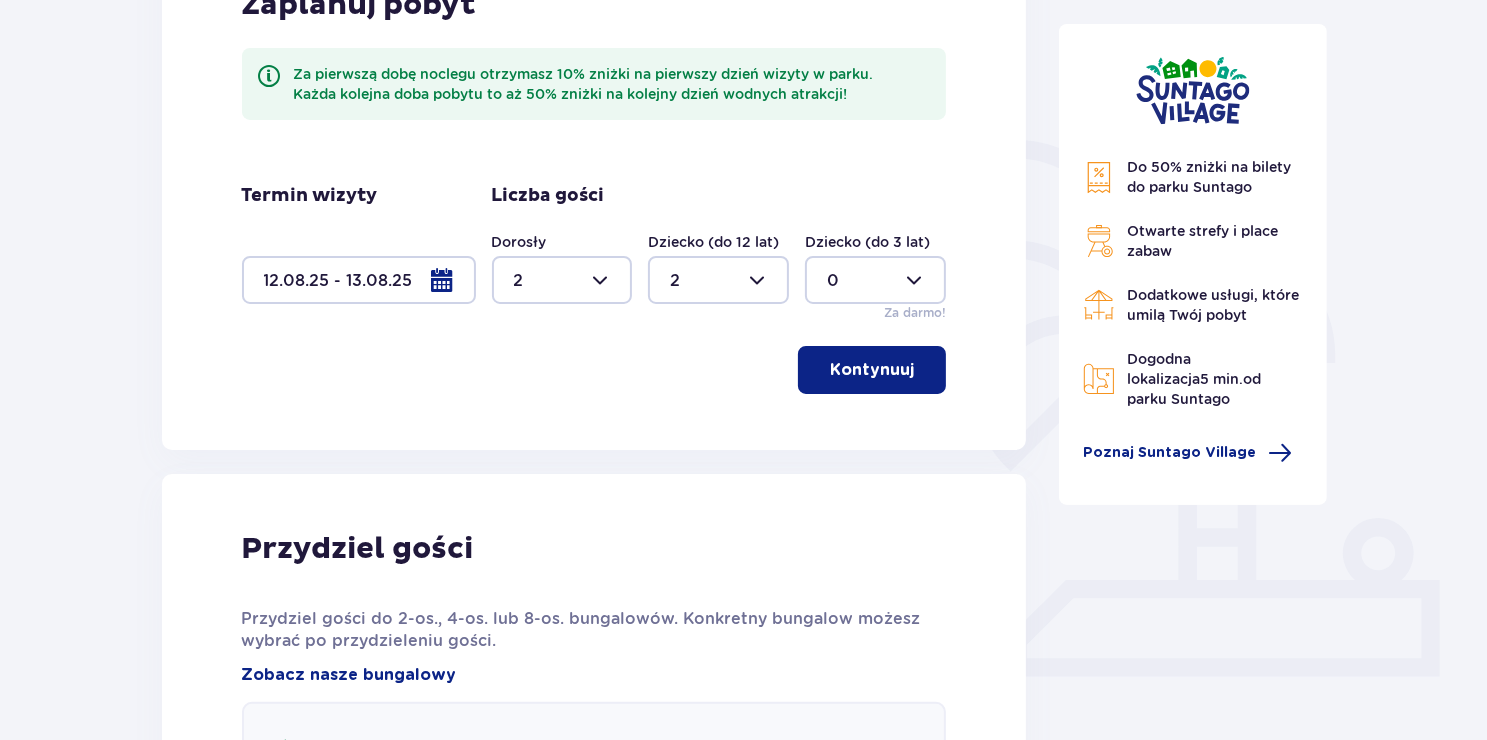 click at bounding box center (718, 280) 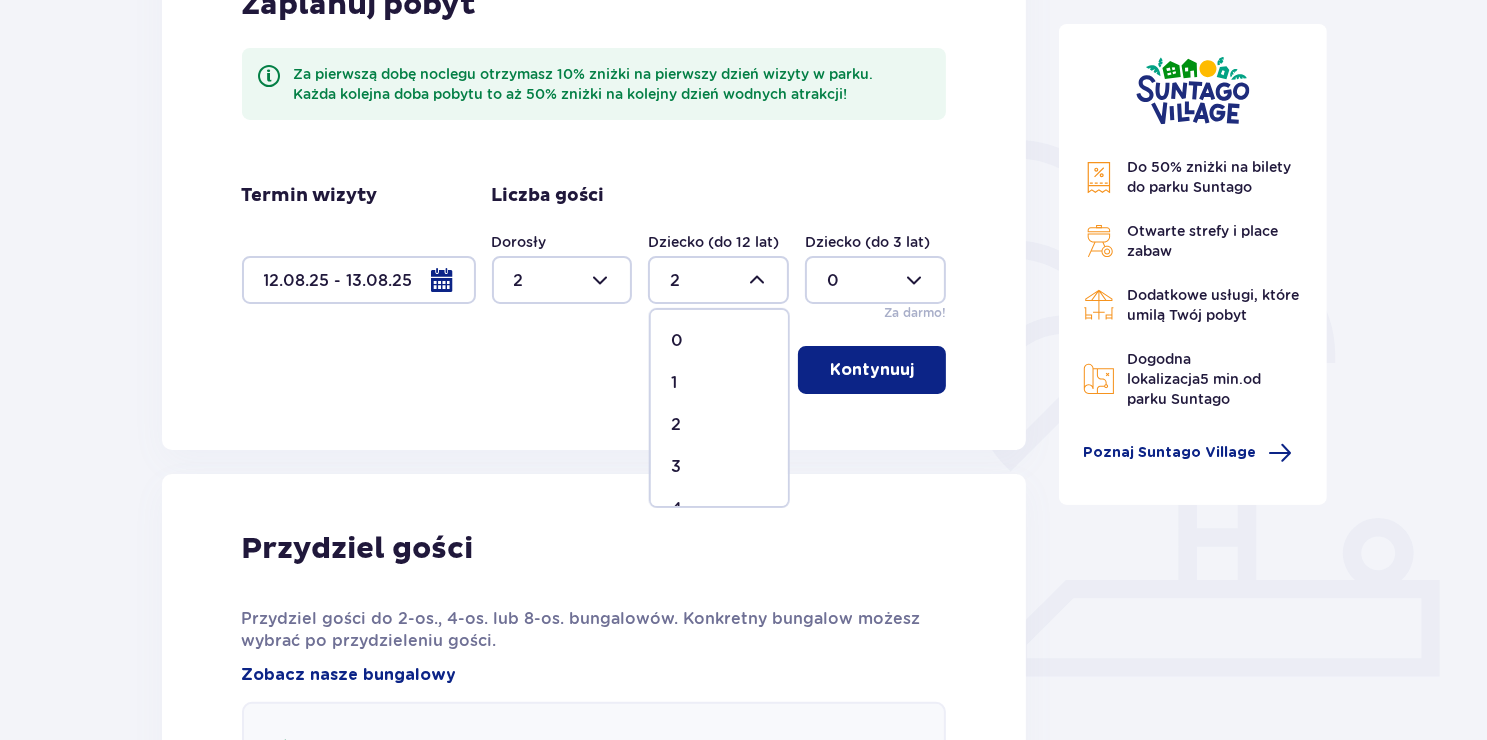 click at bounding box center (718, 280) 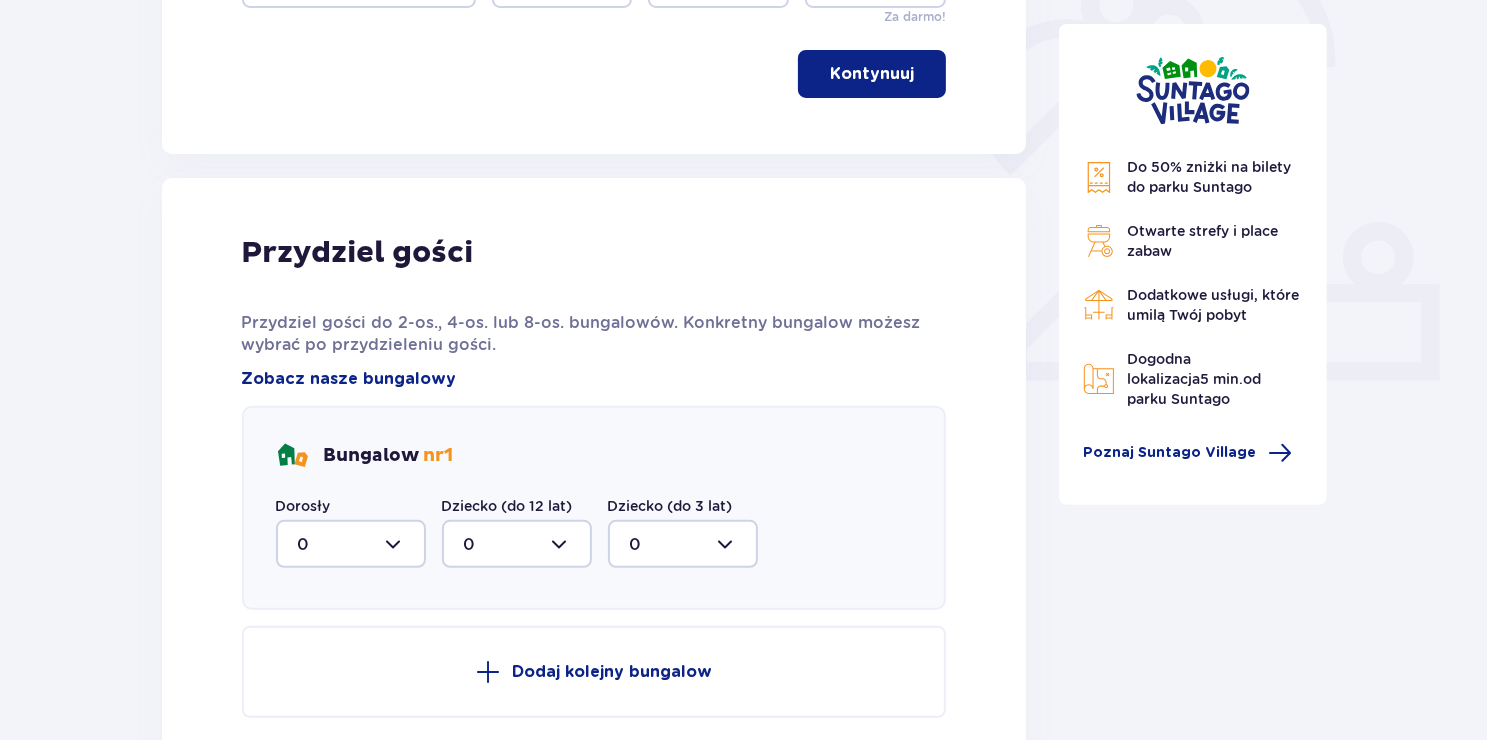 scroll, scrollTop: 656, scrollLeft: 0, axis: vertical 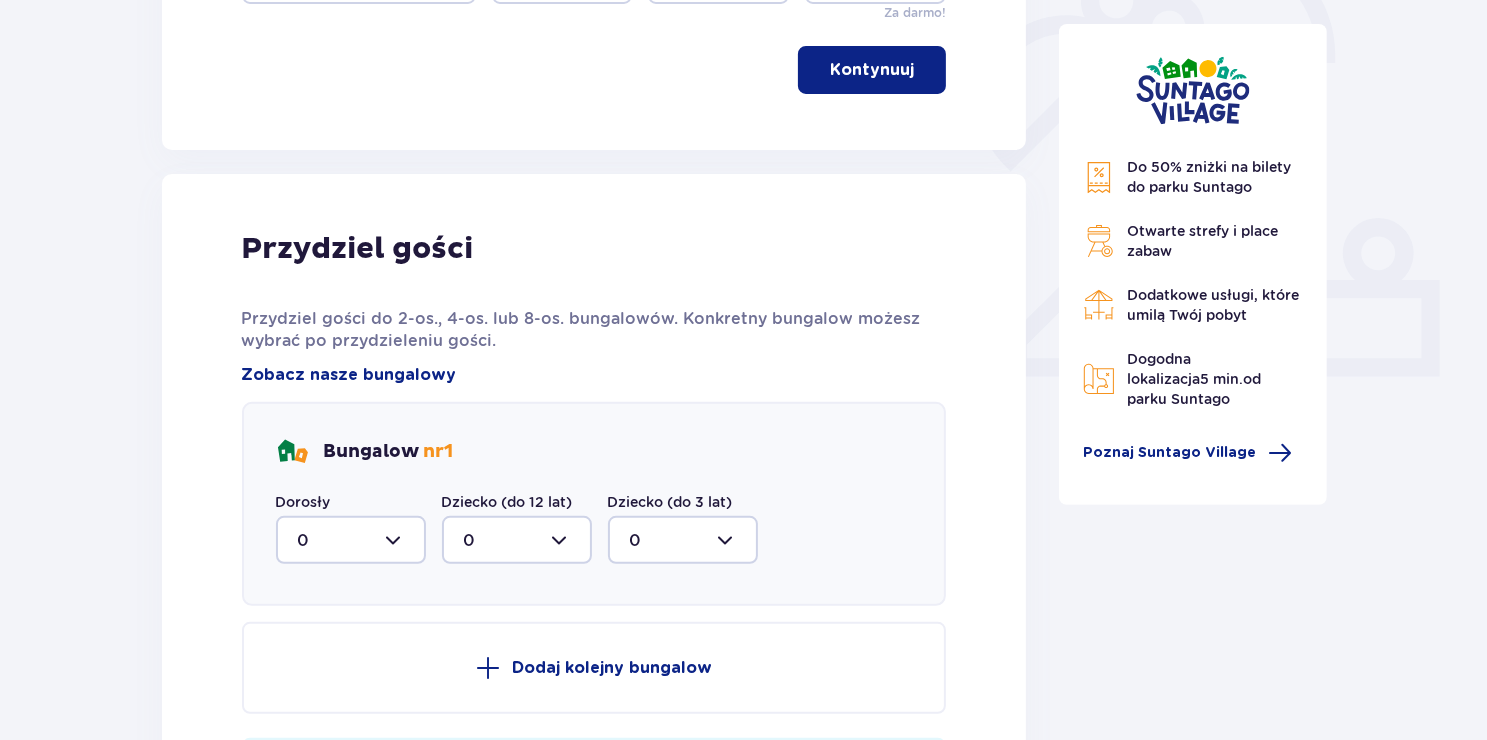 click at bounding box center (351, 540) 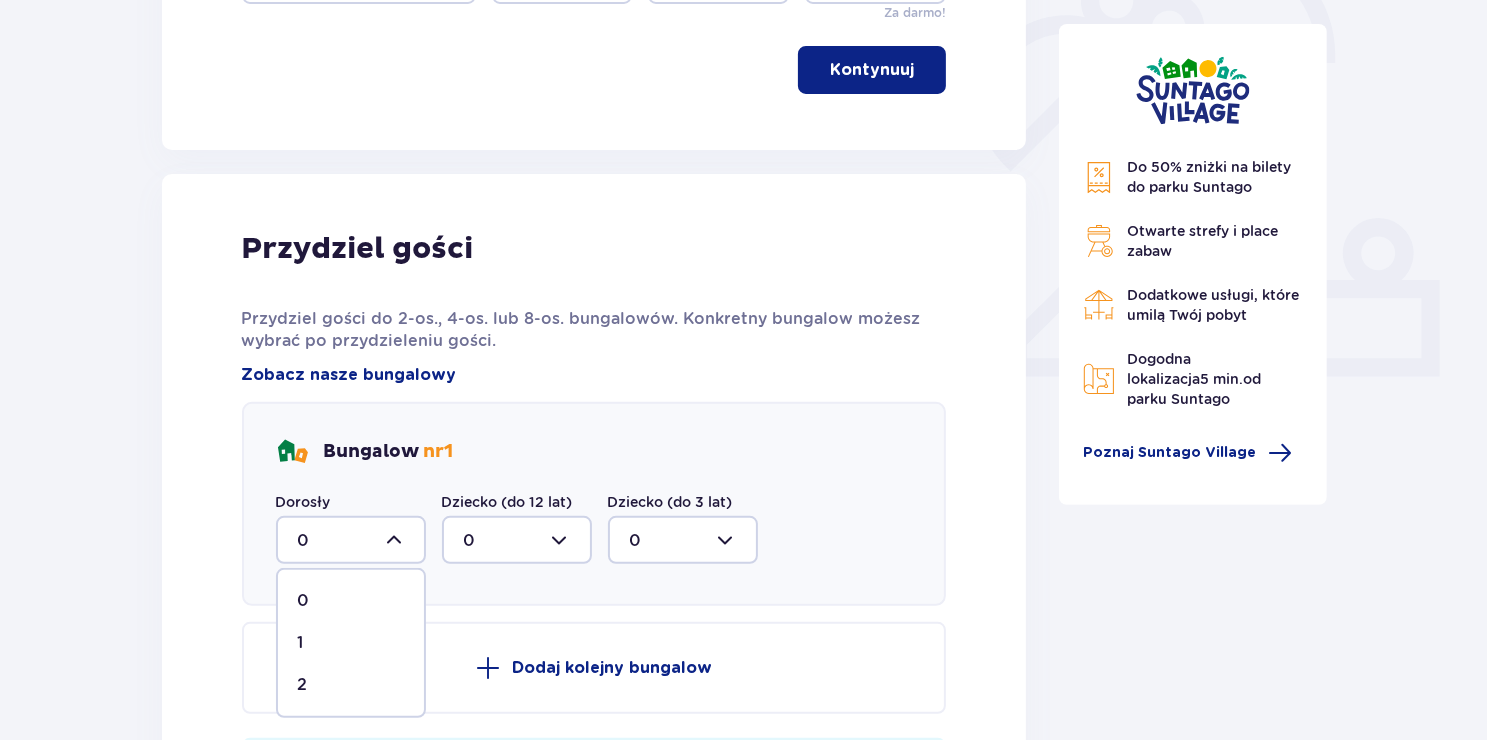 click on "2" at bounding box center [351, 685] 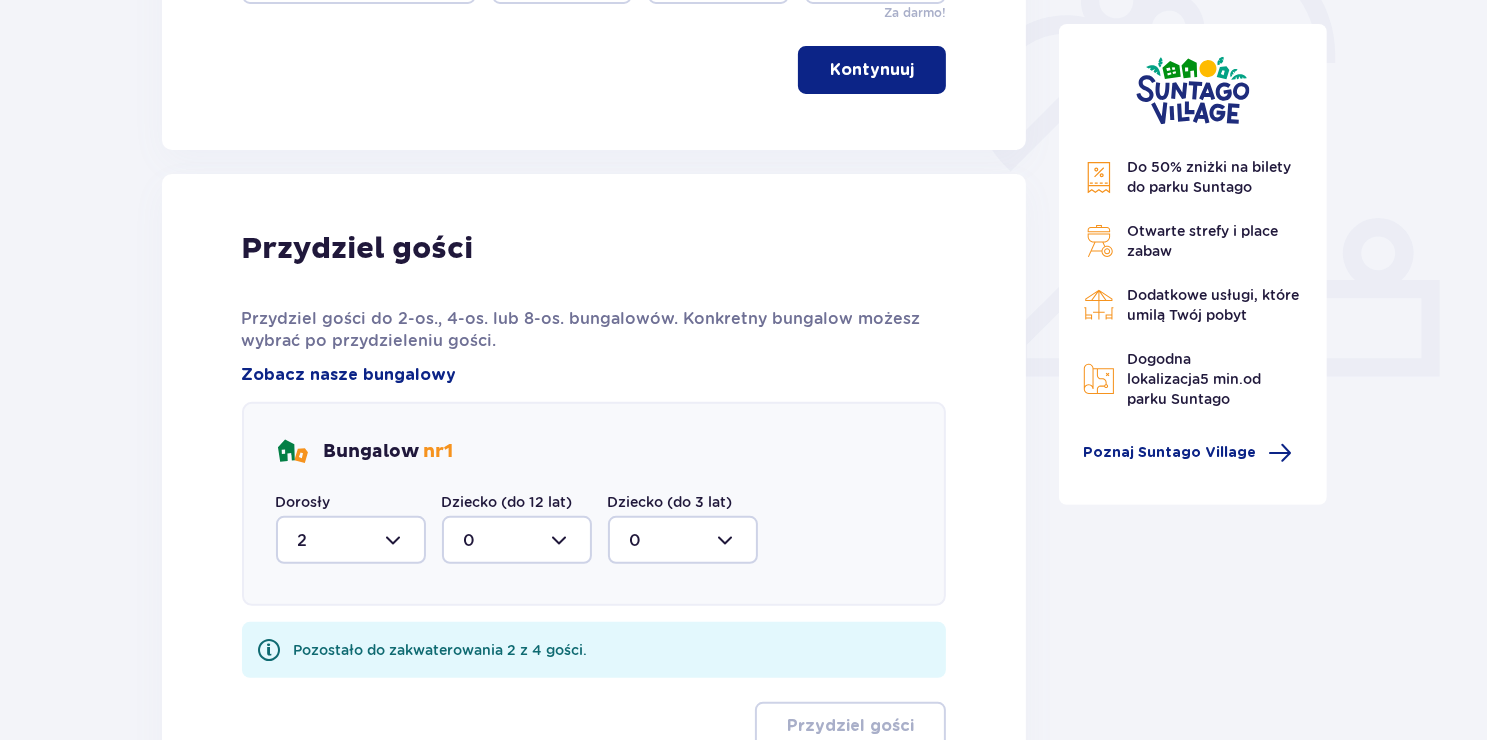 click at bounding box center (517, 540) 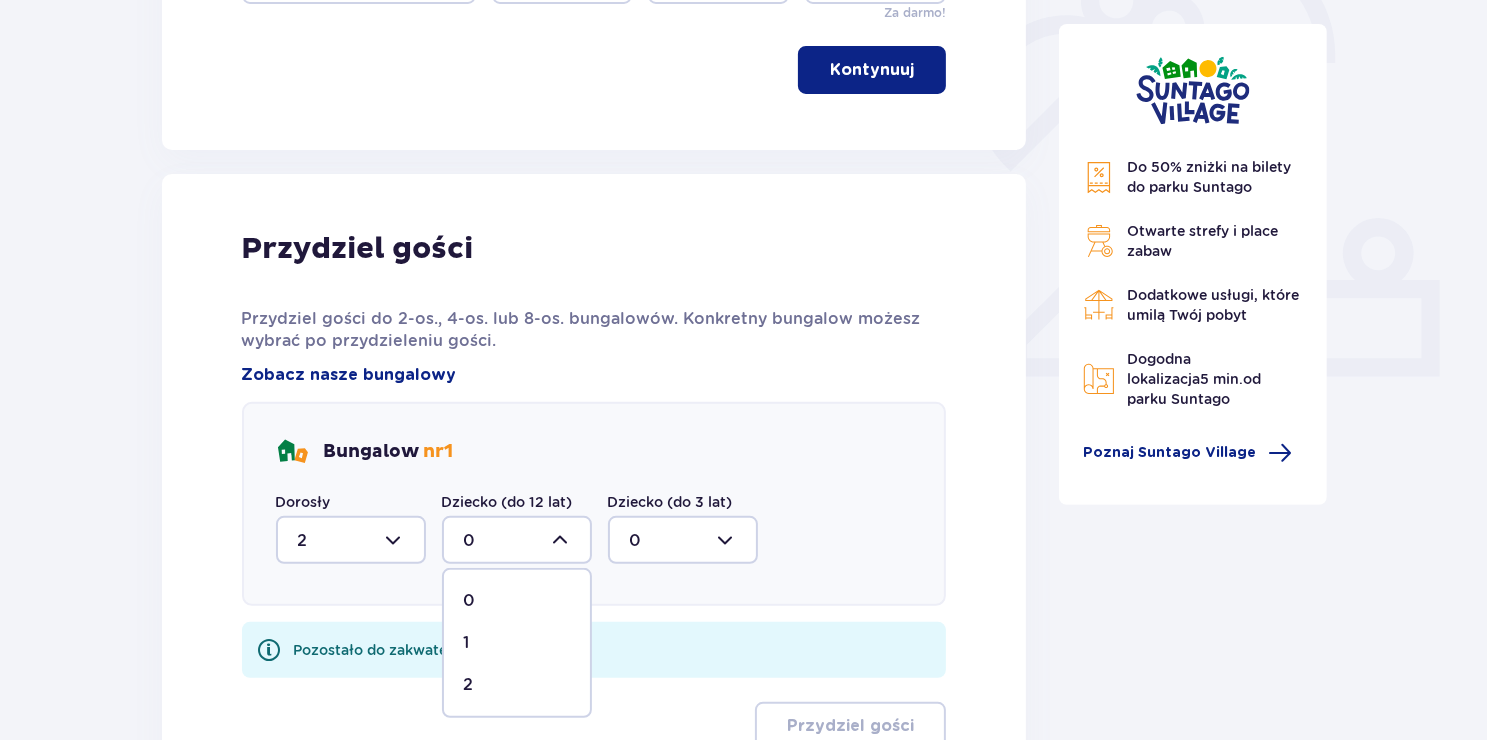 click on "2" at bounding box center (517, 685) 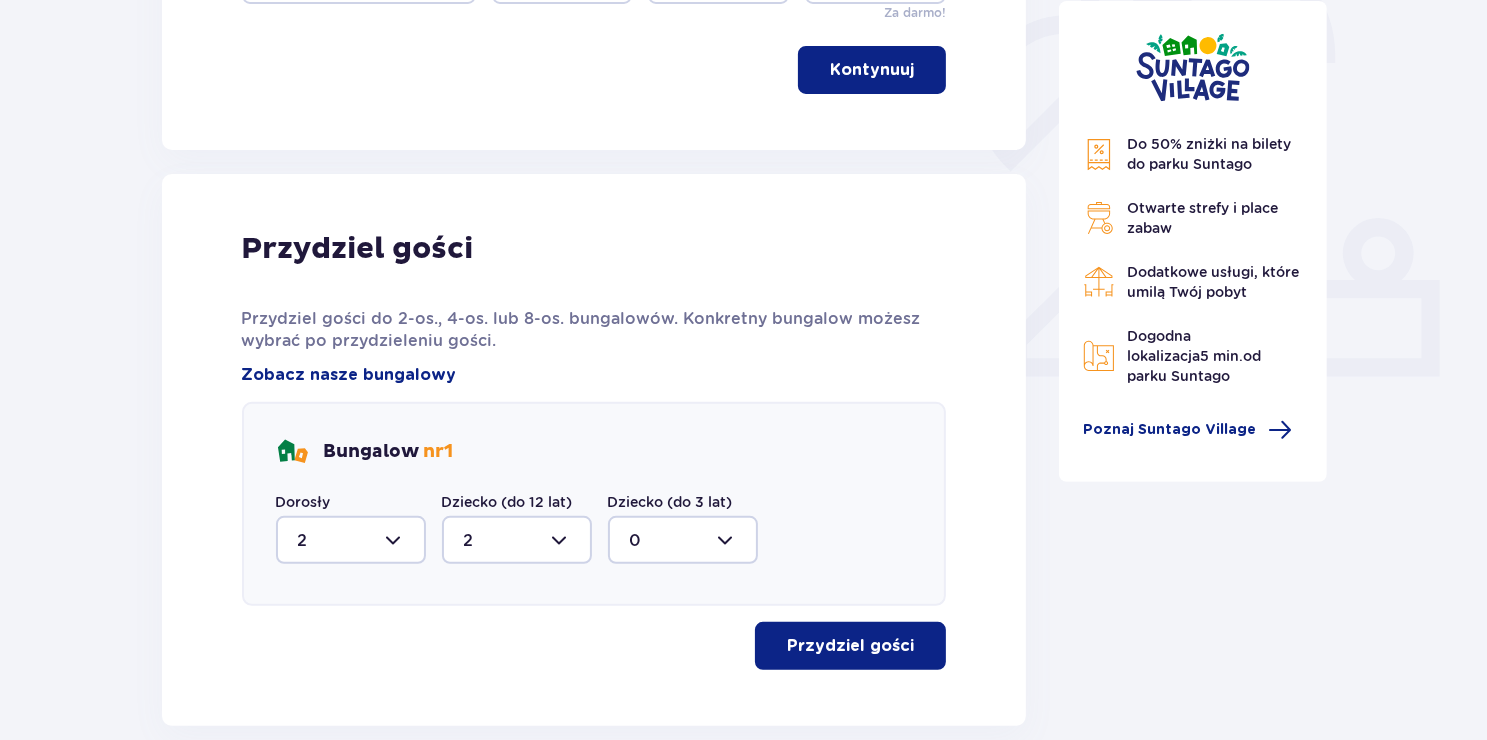 click on "Przydziel gości" at bounding box center [850, 646] 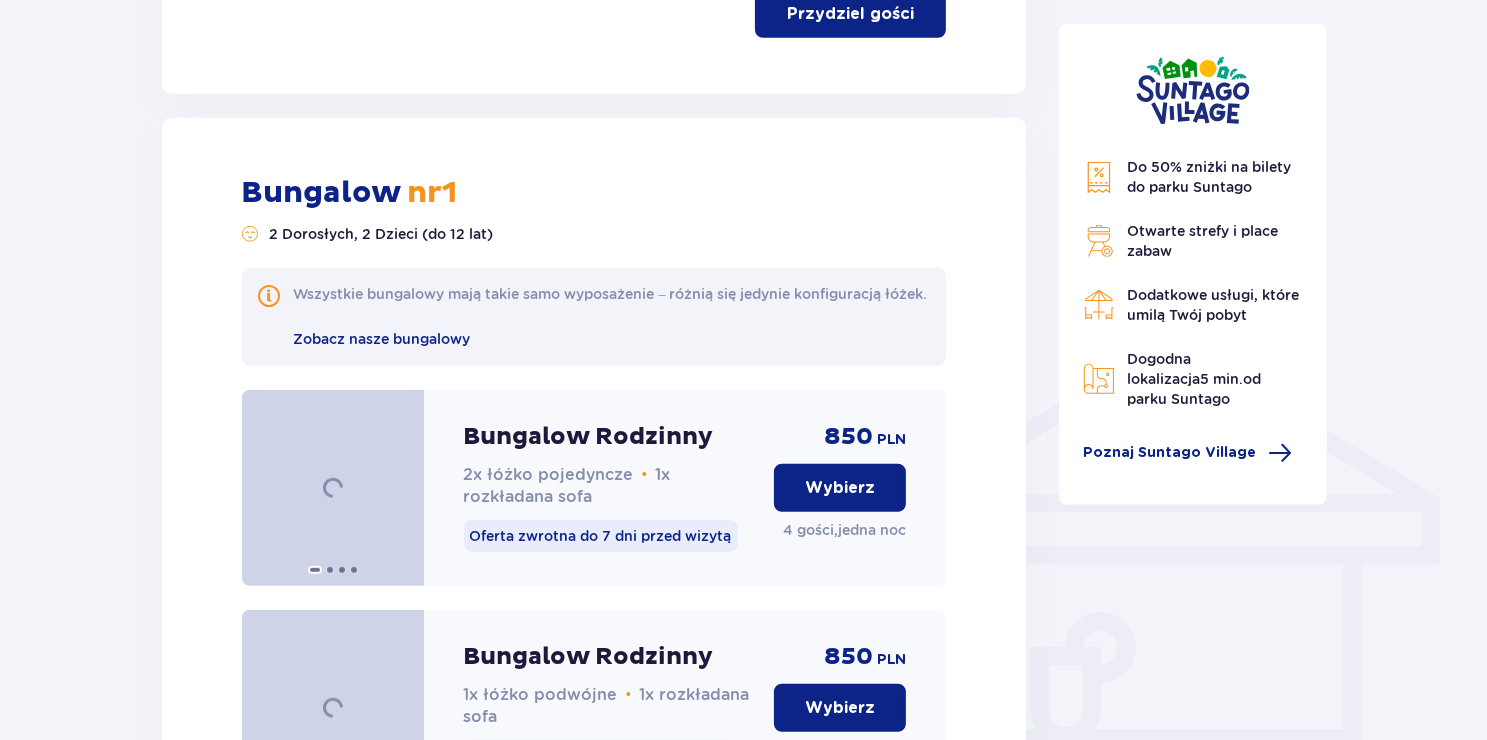 scroll, scrollTop: 1380, scrollLeft: 0, axis: vertical 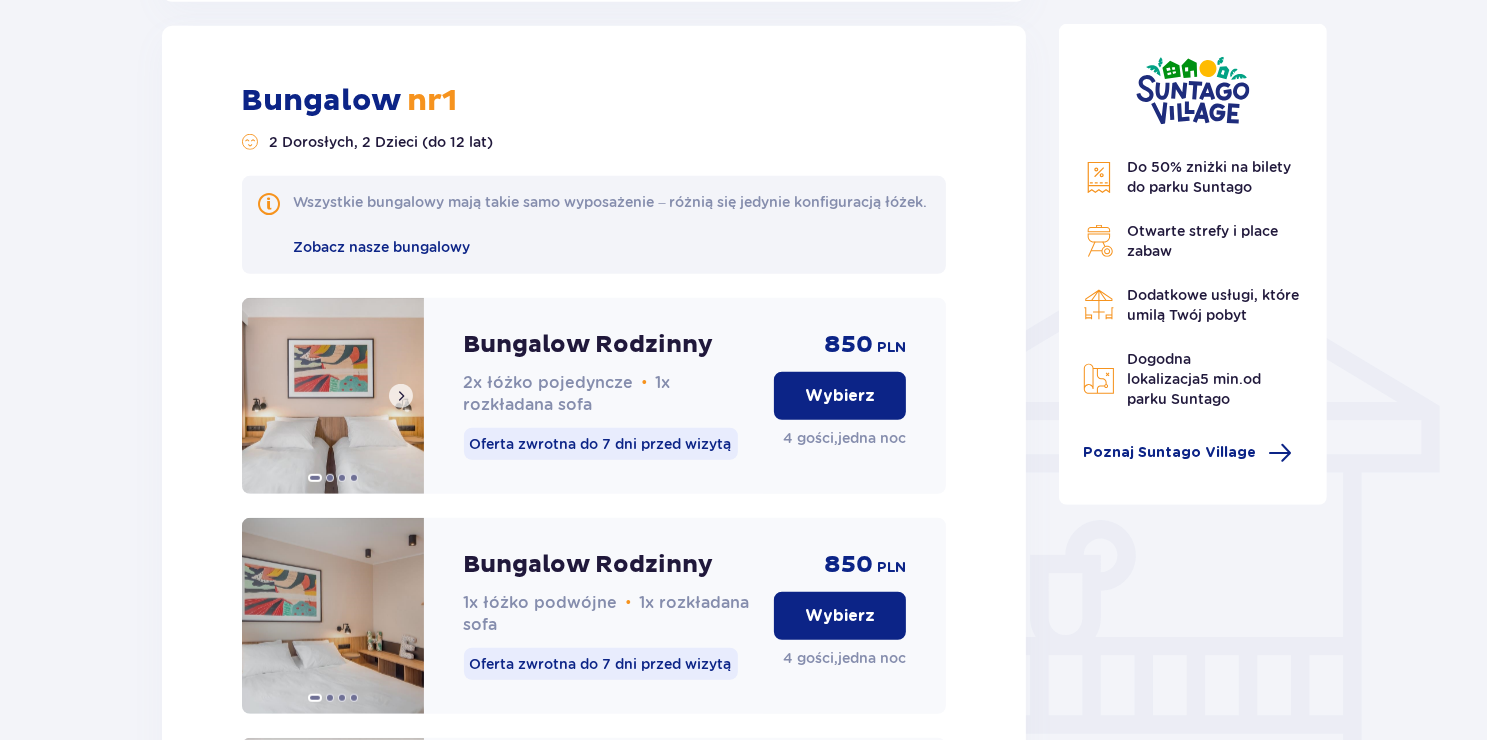 click at bounding box center (401, 396) 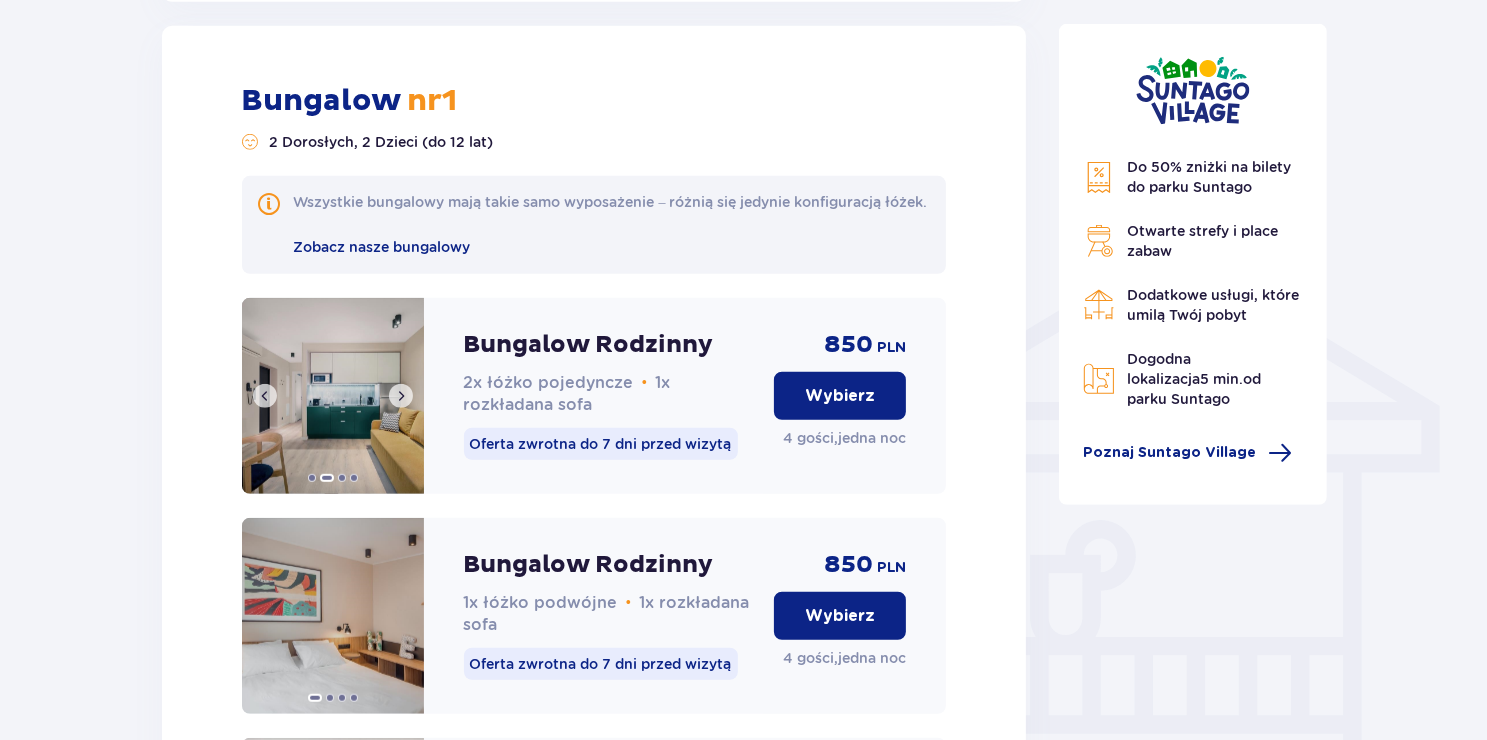 click at bounding box center (401, 396) 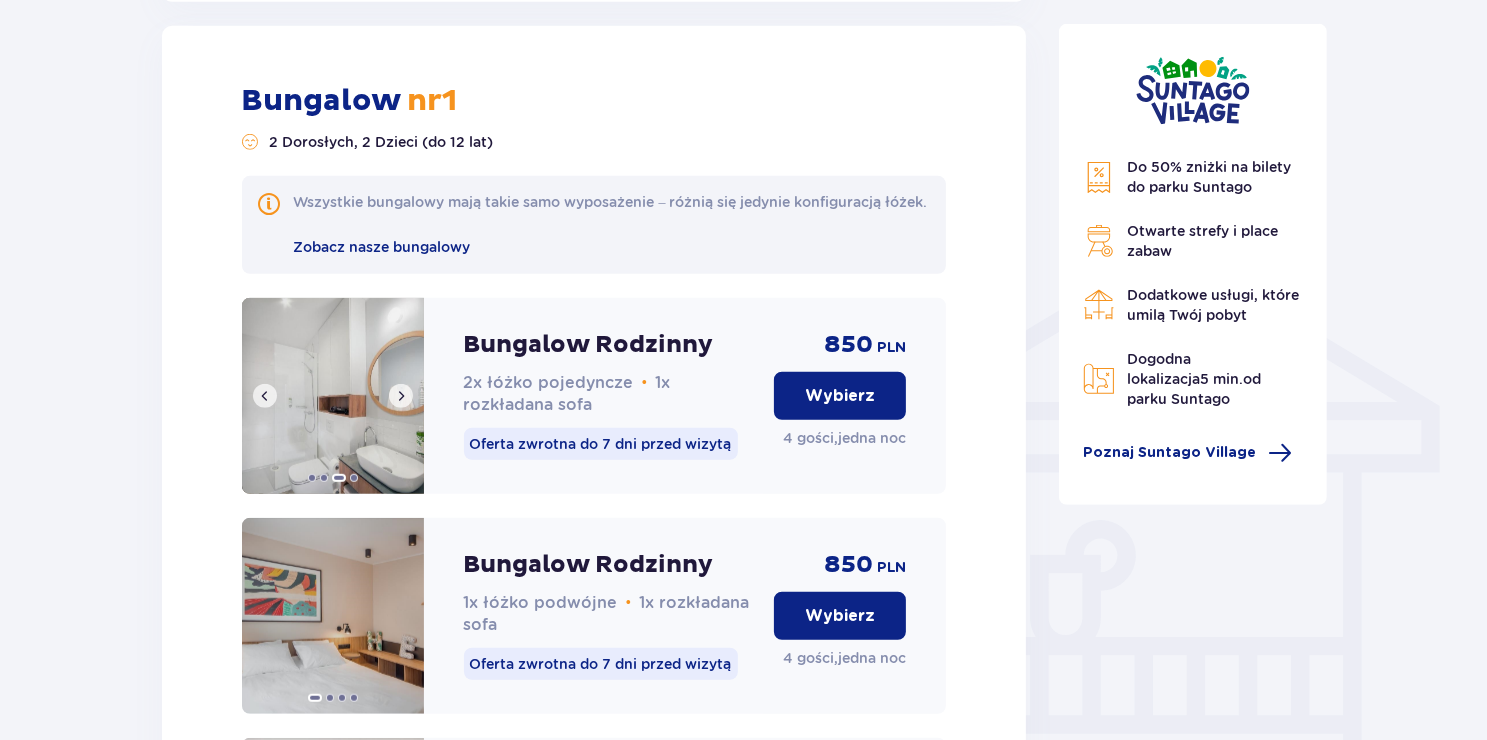 click at bounding box center [401, 396] 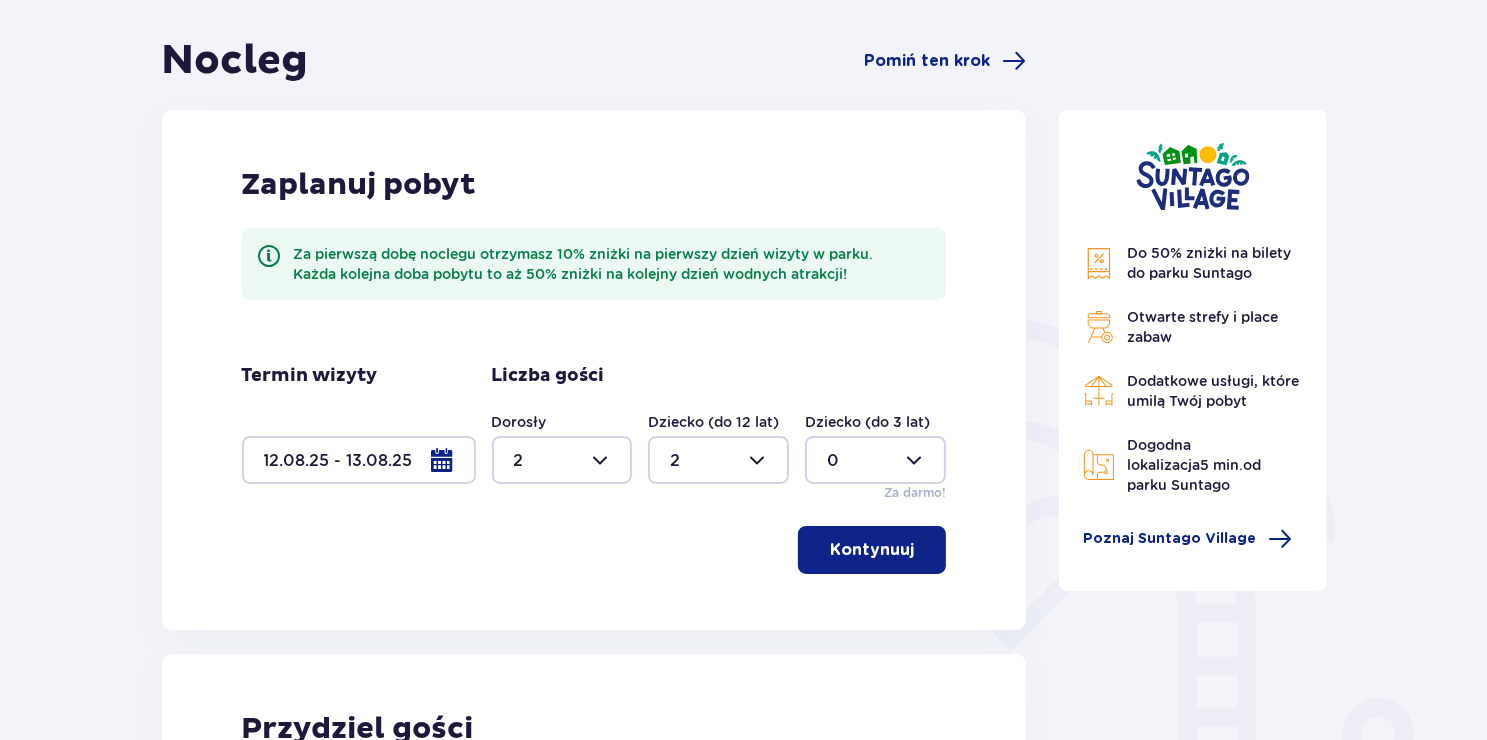 scroll, scrollTop: 0, scrollLeft: 0, axis: both 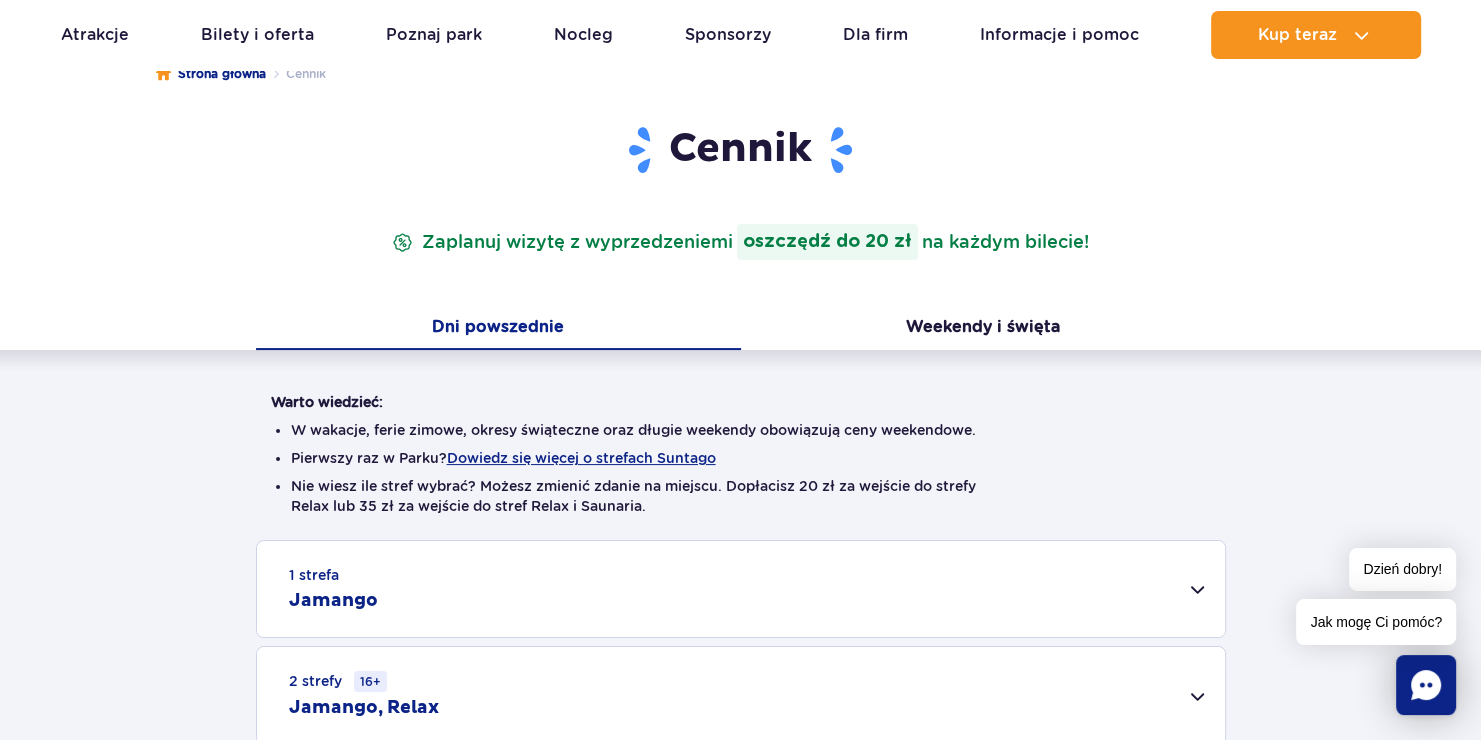 click on "Dni powszednie" at bounding box center [498, 329] 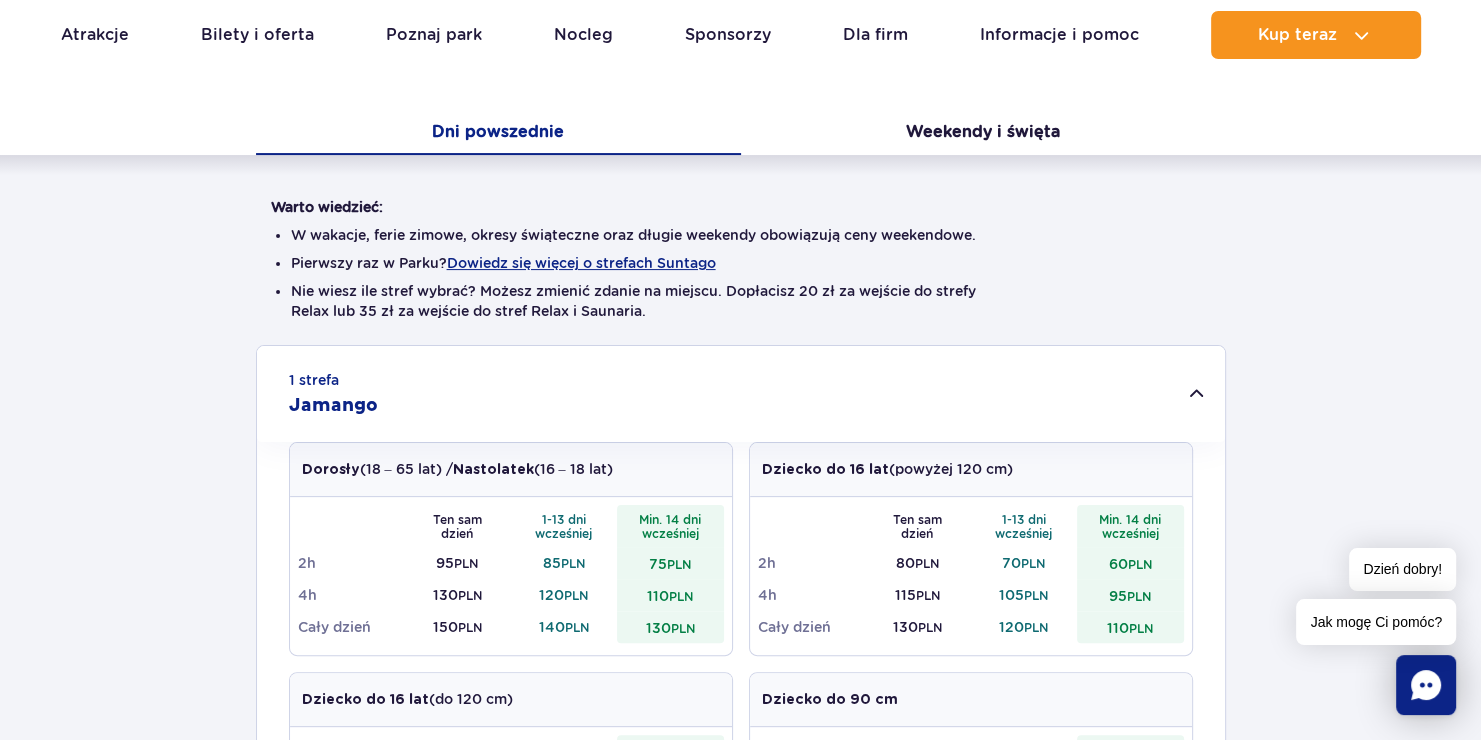 scroll, scrollTop: 400, scrollLeft: 0, axis: vertical 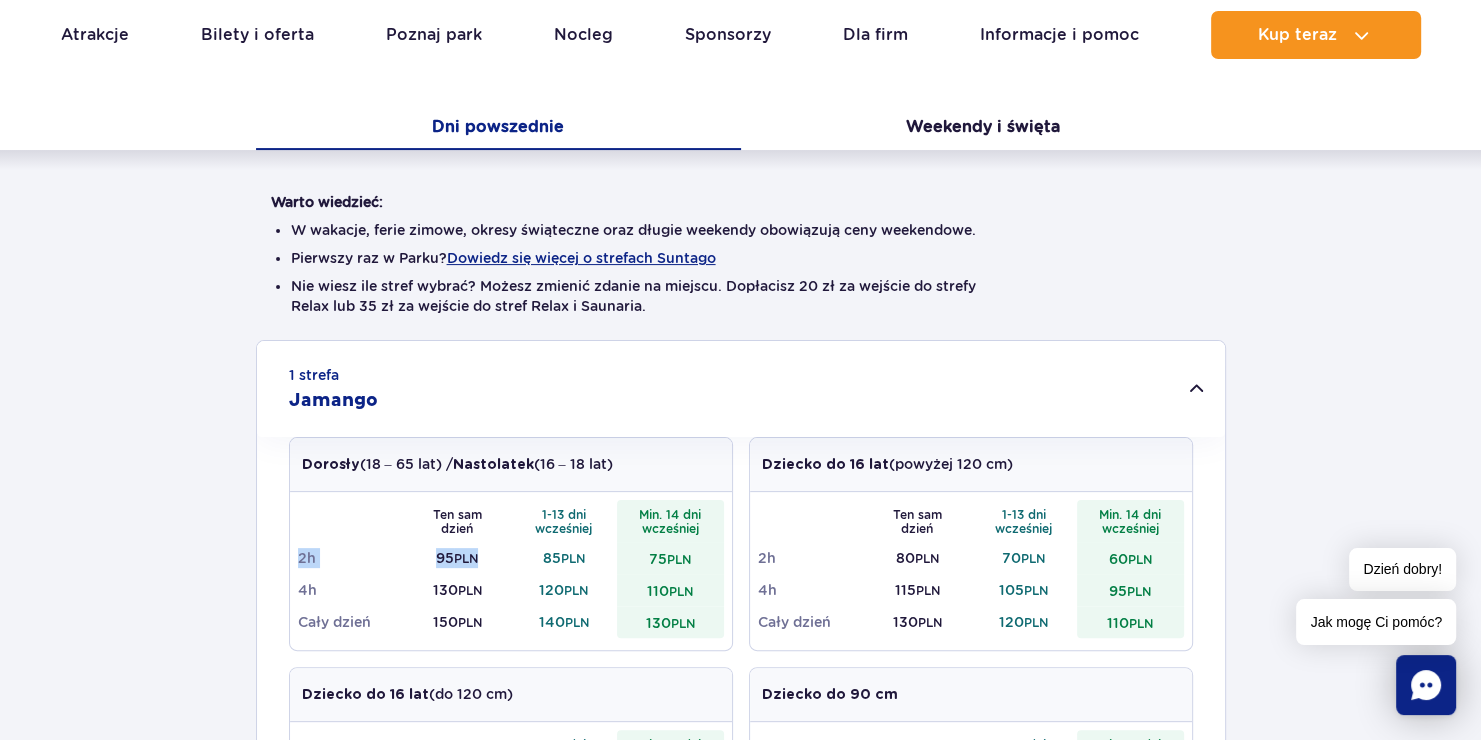 drag, startPoint x: 298, startPoint y: 554, endPoint x: 483, endPoint y: 562, distance: 185.1729 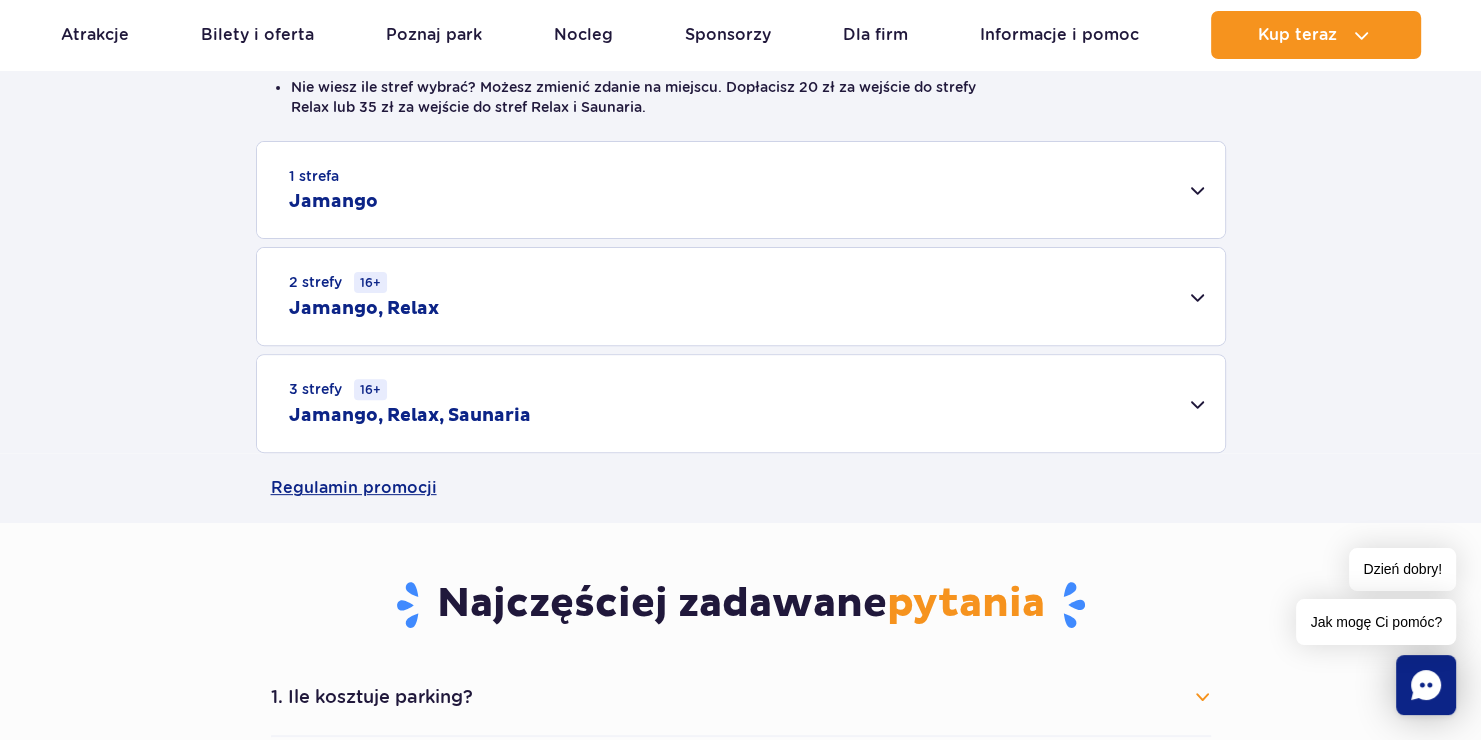 scroll, scrollTop: 600, scrollLeft: 0, axis: vertical 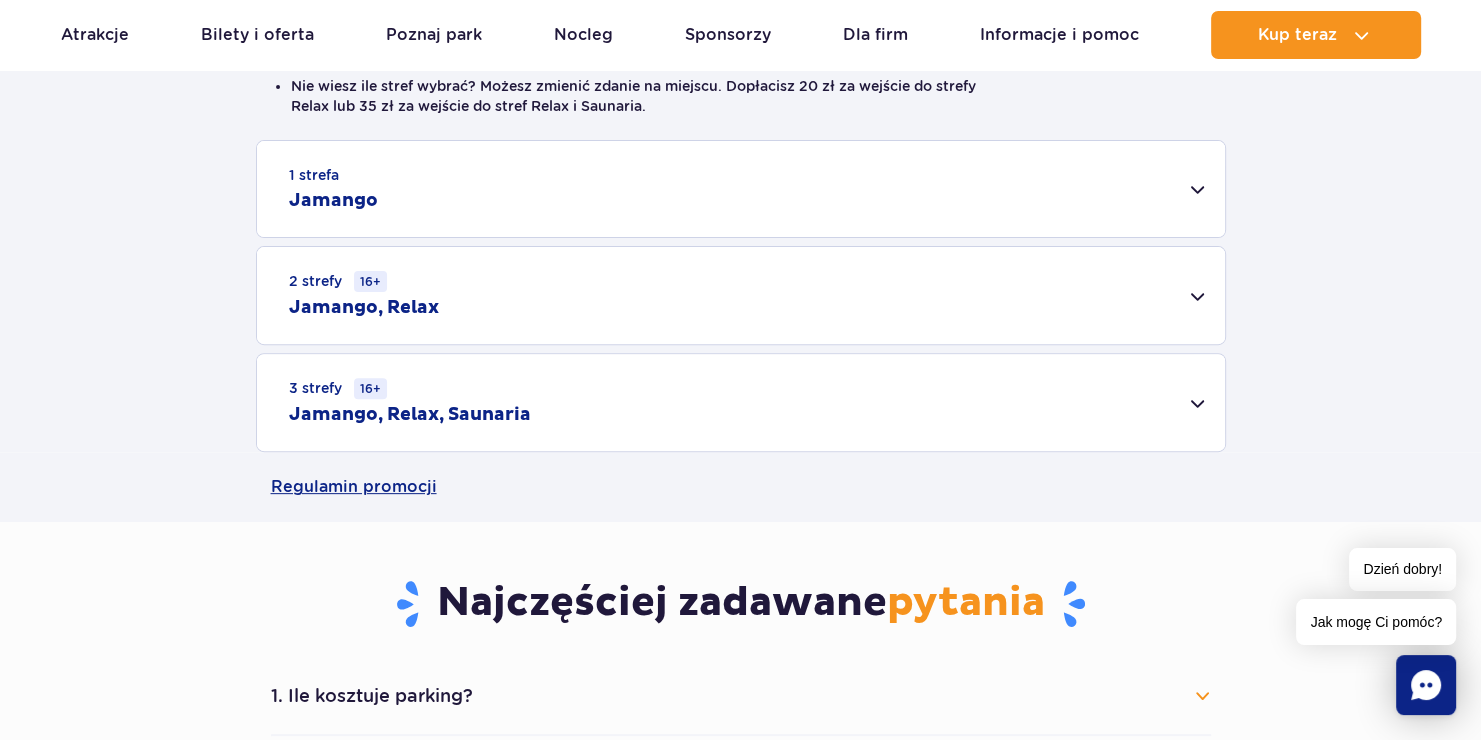 click on "1 strefa
Jamango" at bounding box center (741, 189) 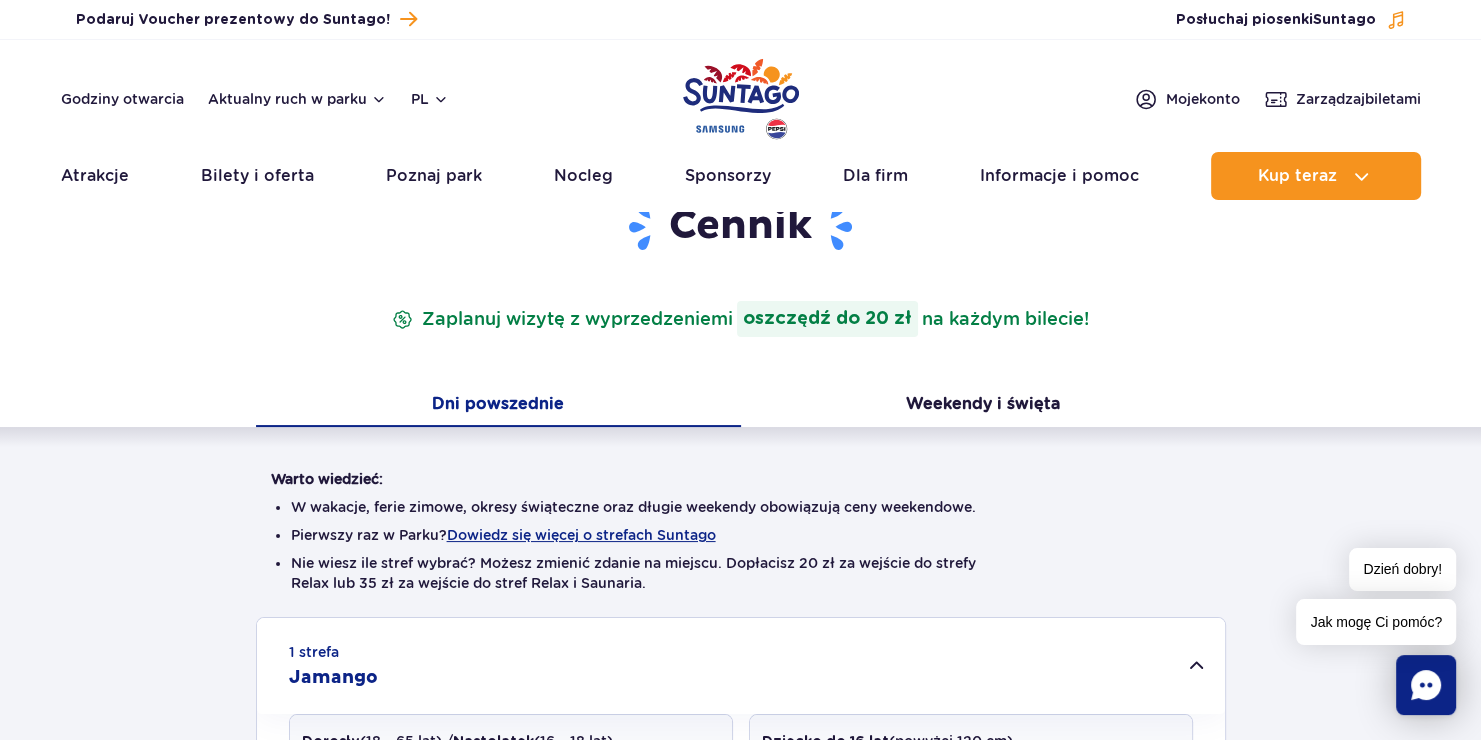 scroll, scrollTop: 0, scrollLeft: 0, axis: both 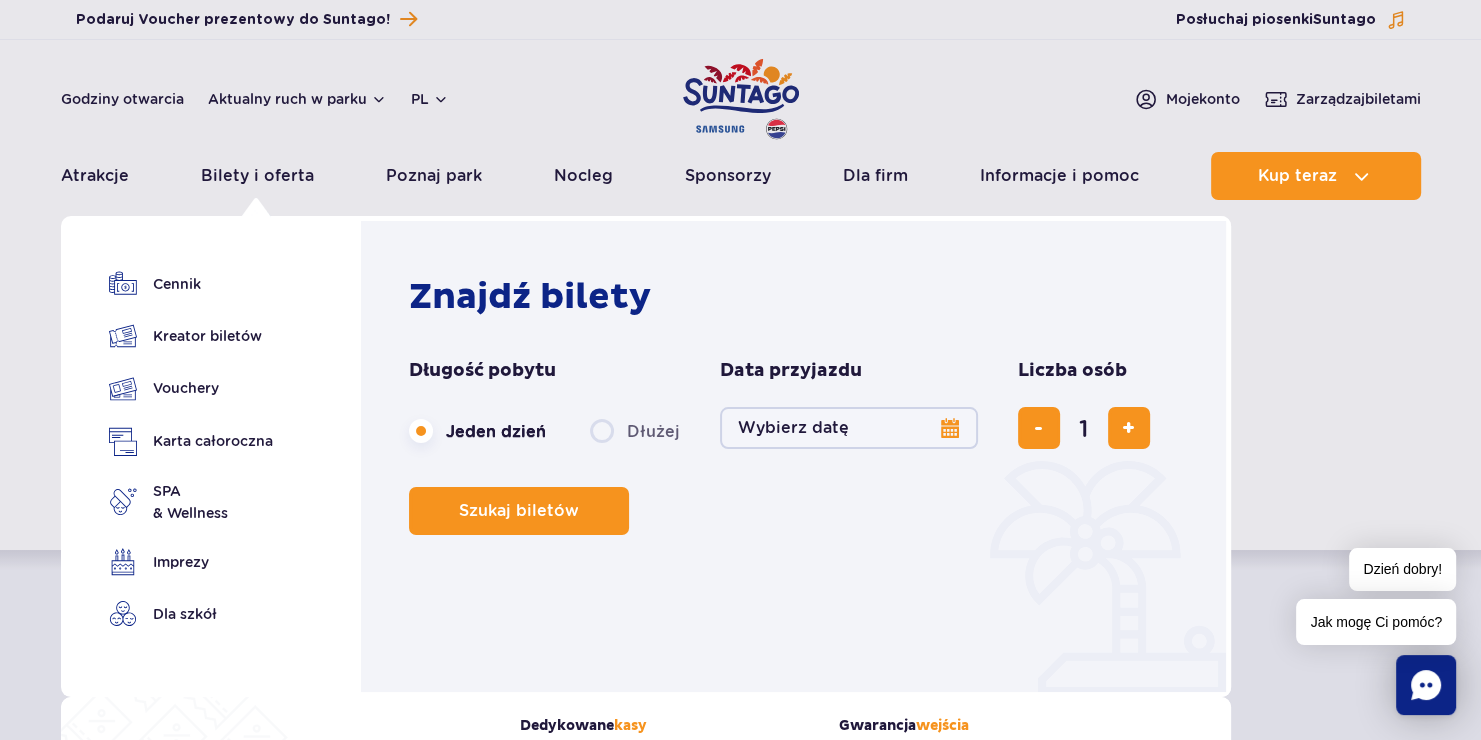 click on "Wybierz datę" at bounding box center [849, 428] 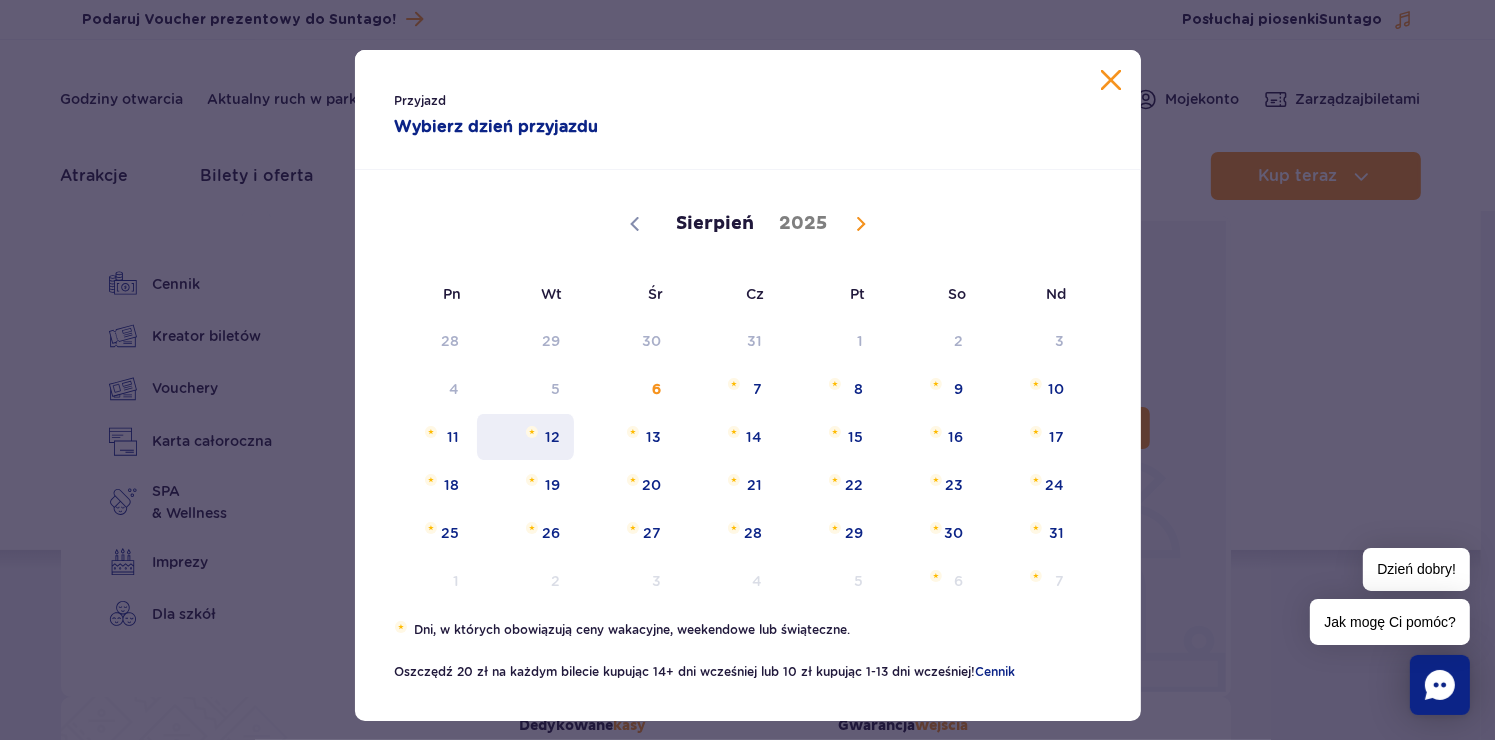 click on "12" at bounding box center (525, 437) 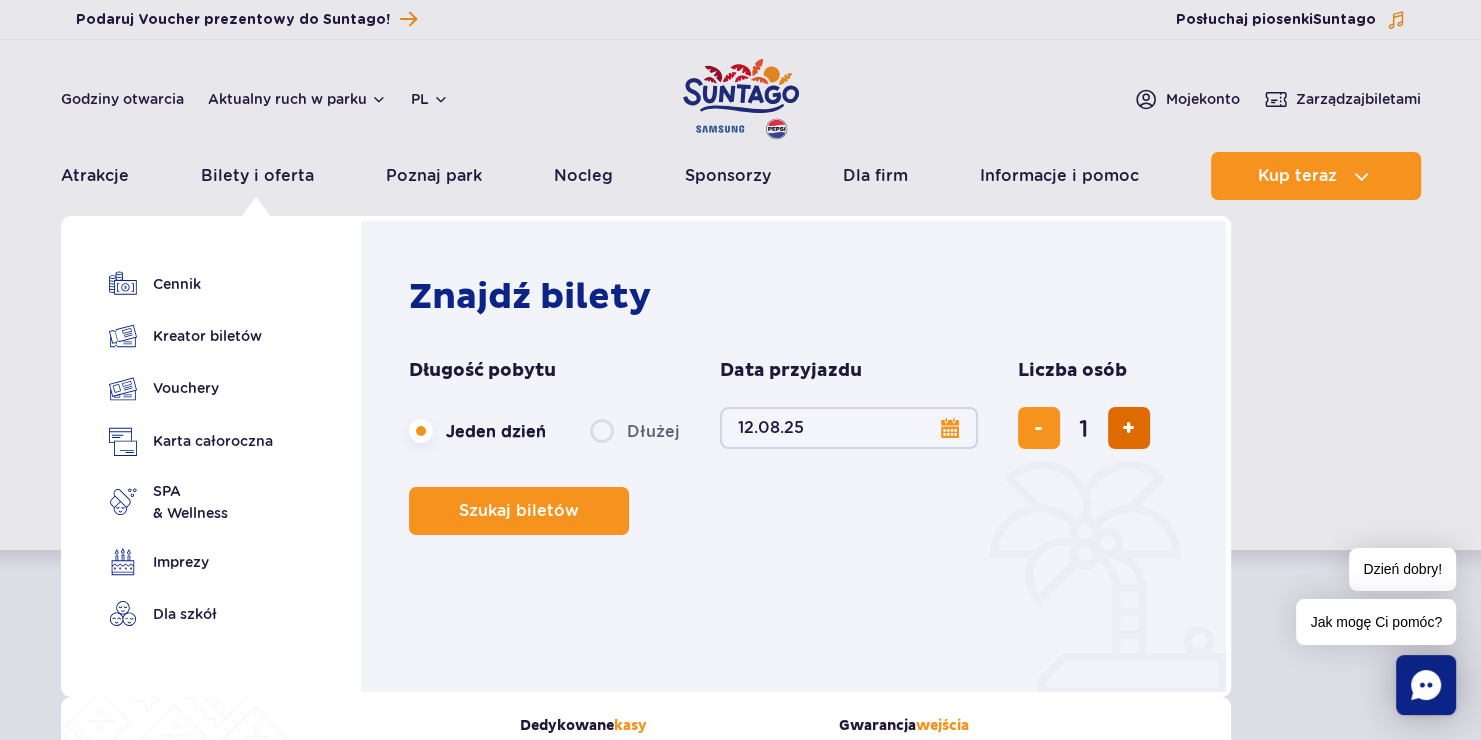 click at bounding box center (1129, 428) 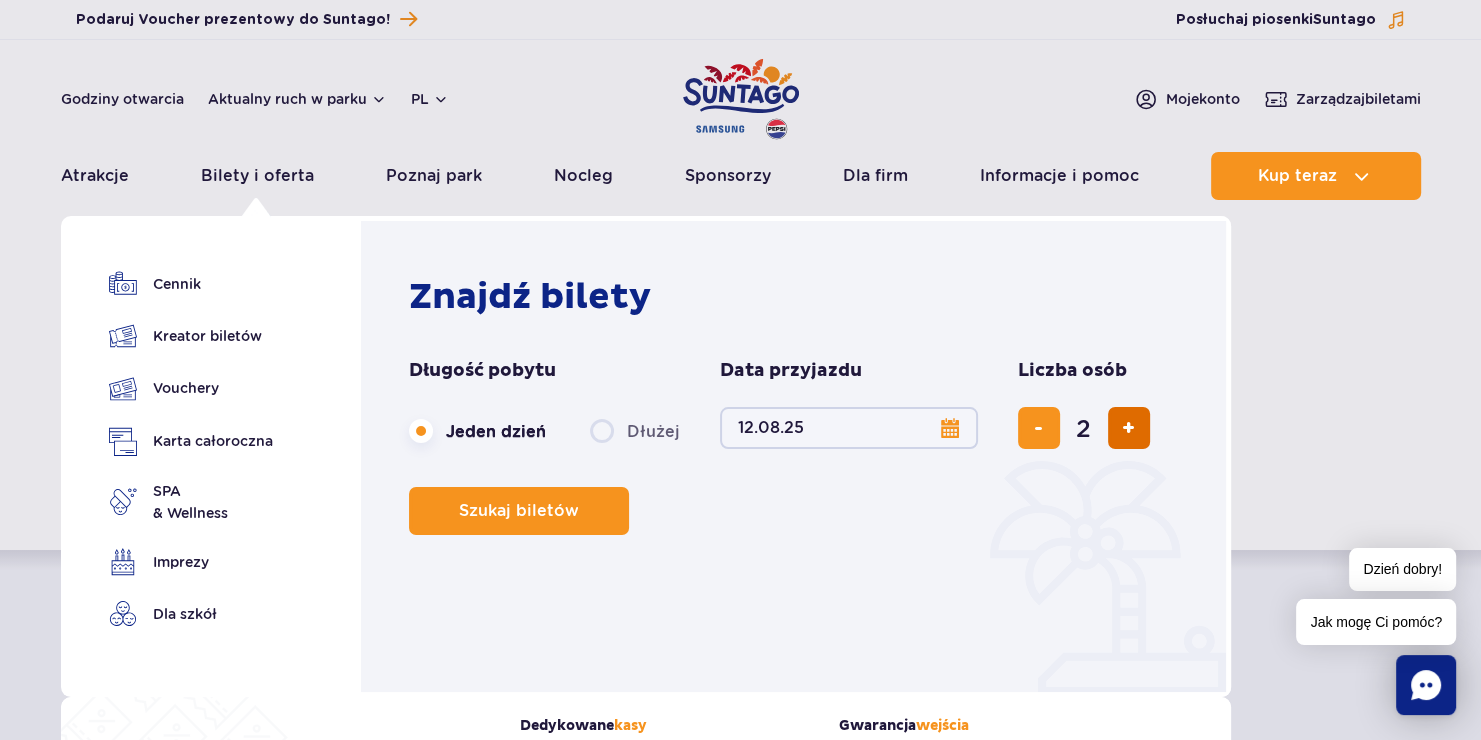 click at bounding box center (1129, 428) 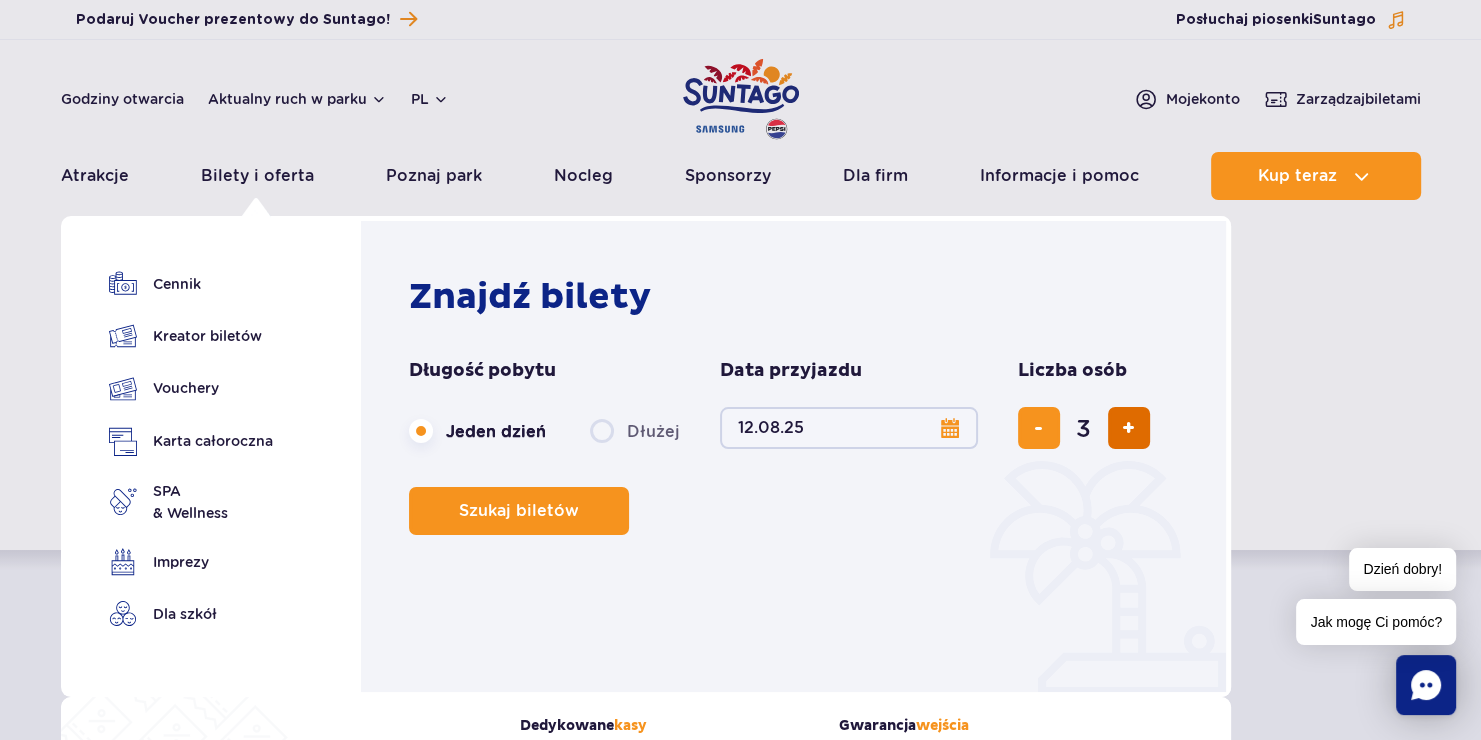 click at bounding box center [1129, 428] 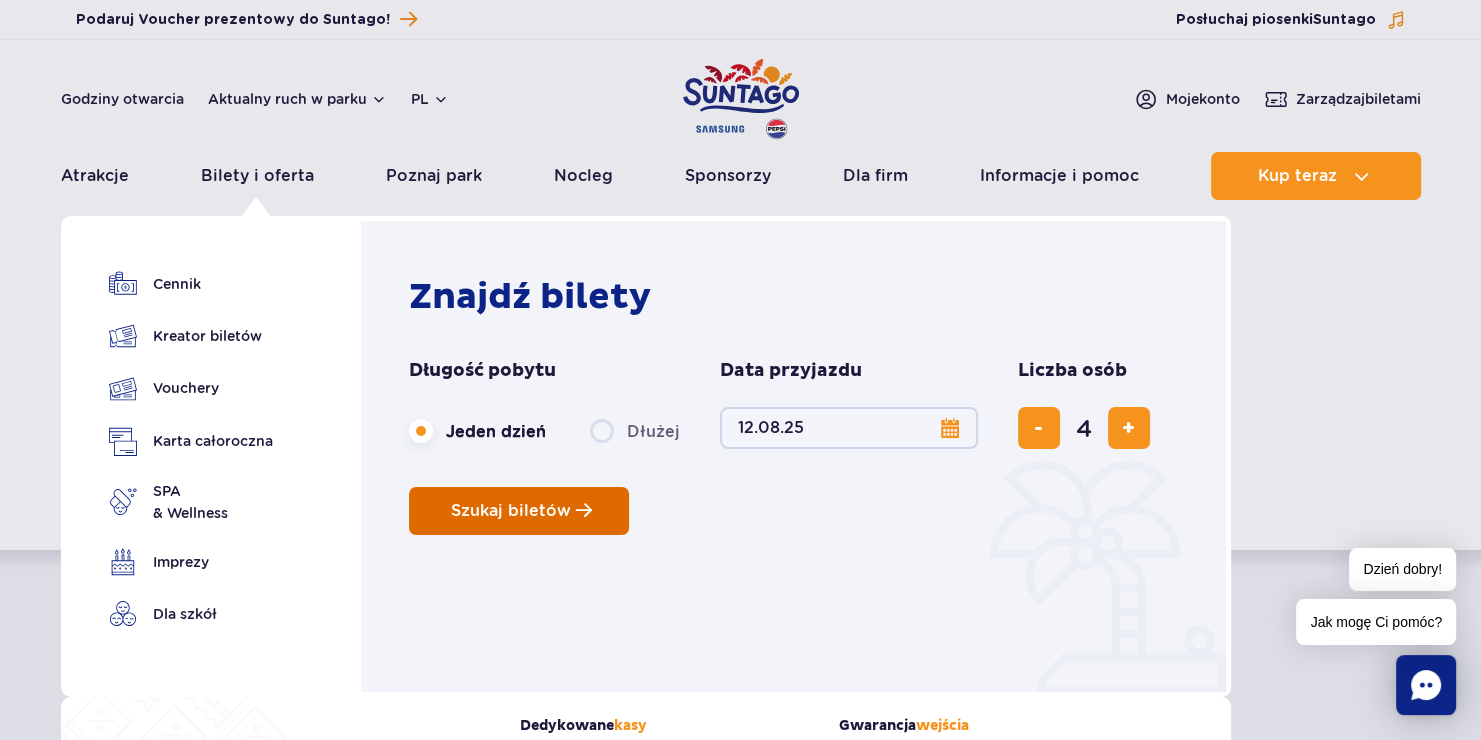 click on "Szukaj biletów" at bounding box center (511, 511) 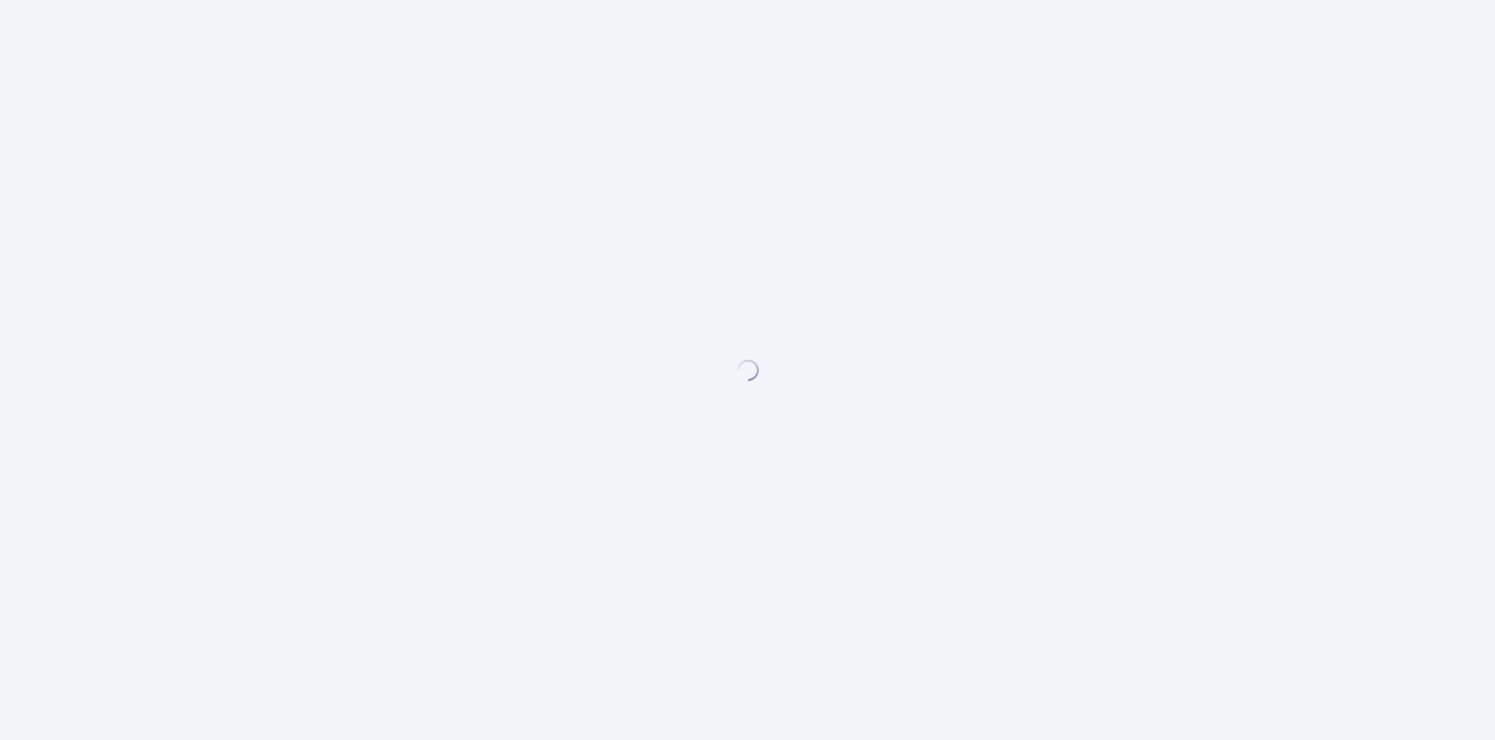 scroll, scrollTop: 0, scrollLeft: 0, axis: both 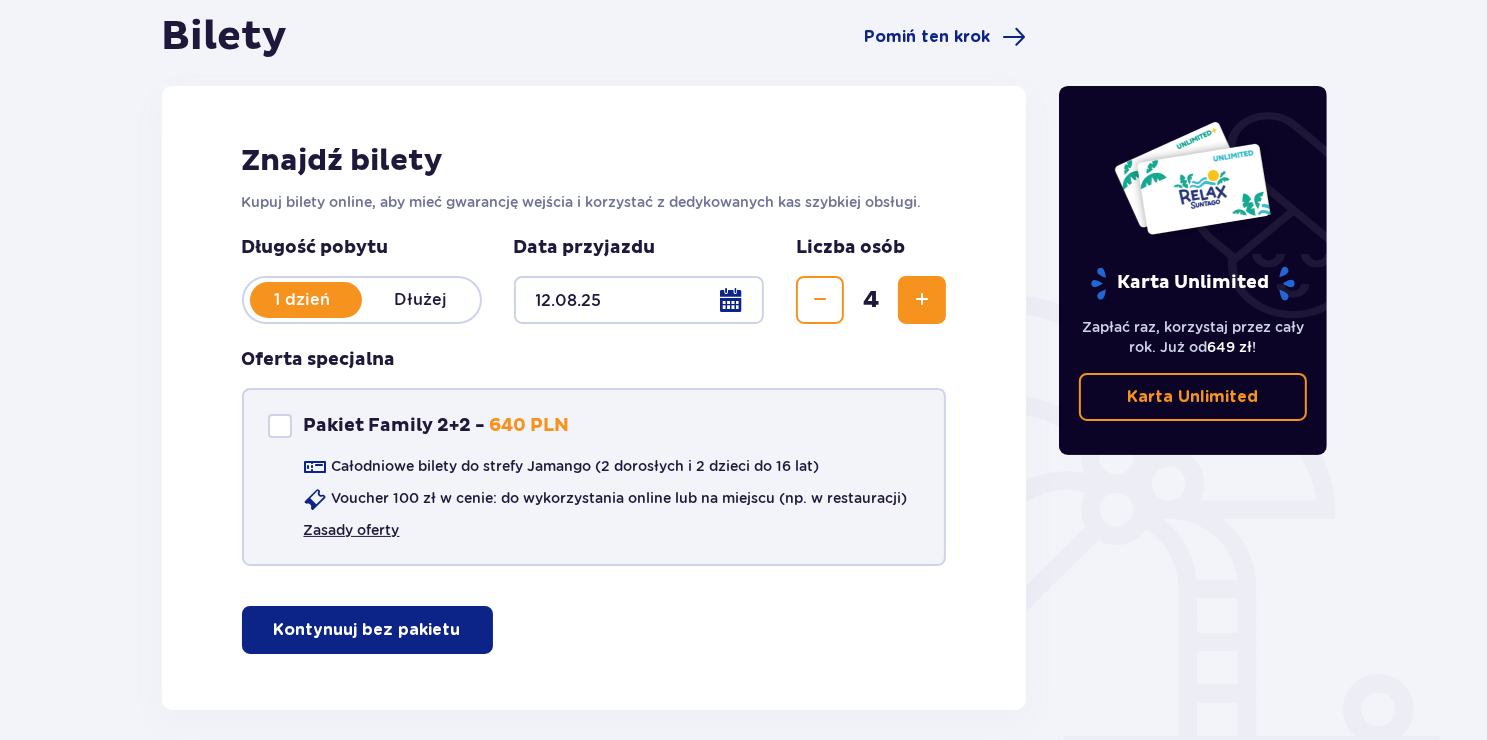 click on "Zasady oferty" at bounding box center [352, 530] 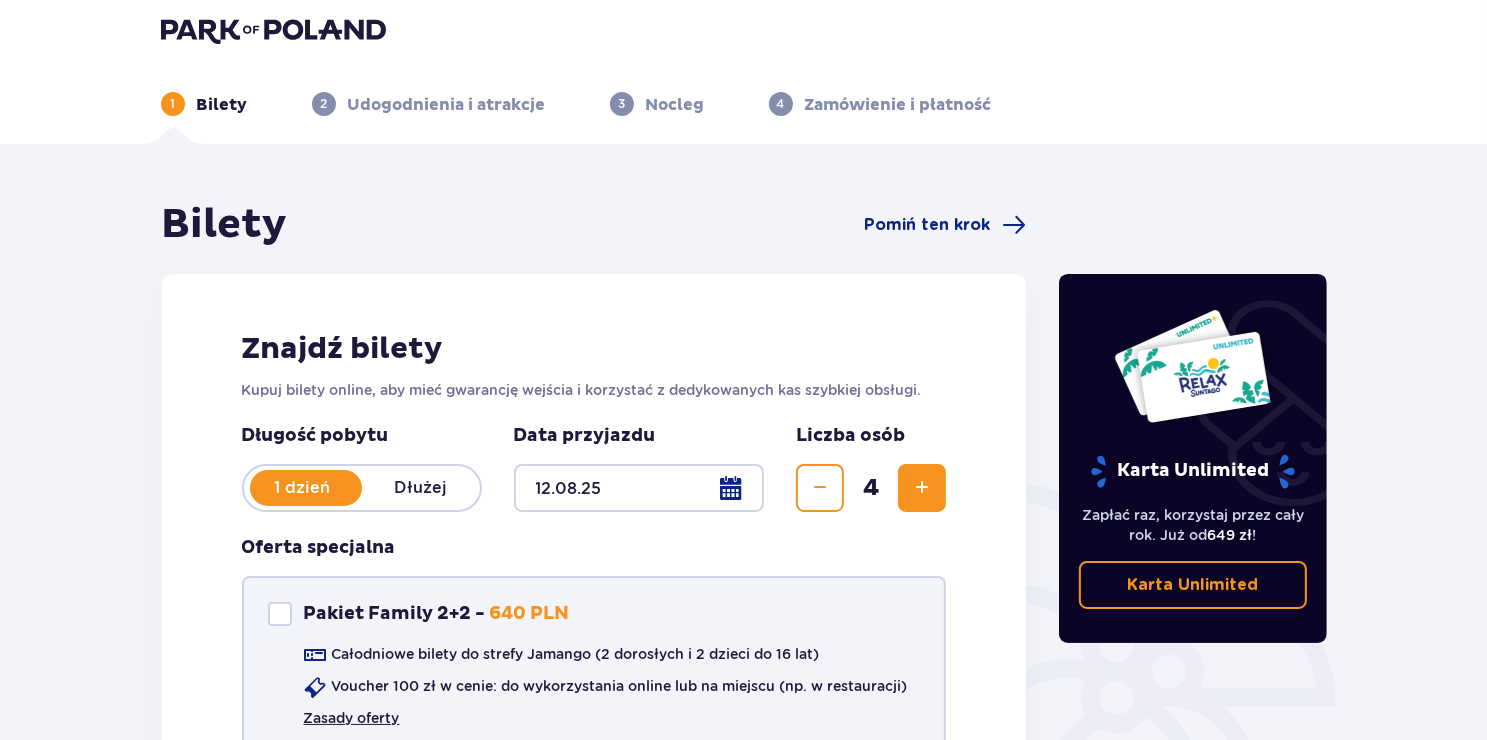 scroll, scrollTop: 0, scrollLeft: 0, axis: both 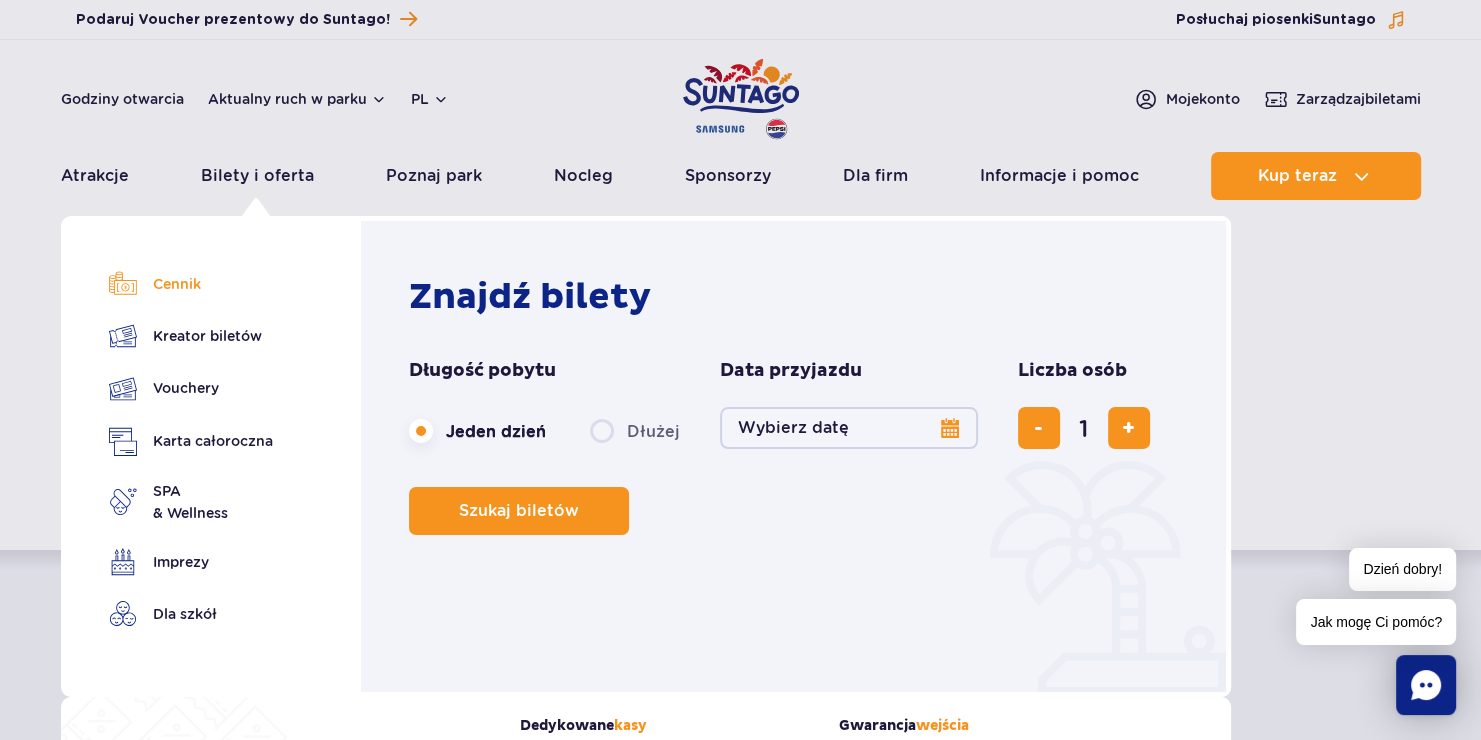click on "Cennik" at bounding box center [191, 284] 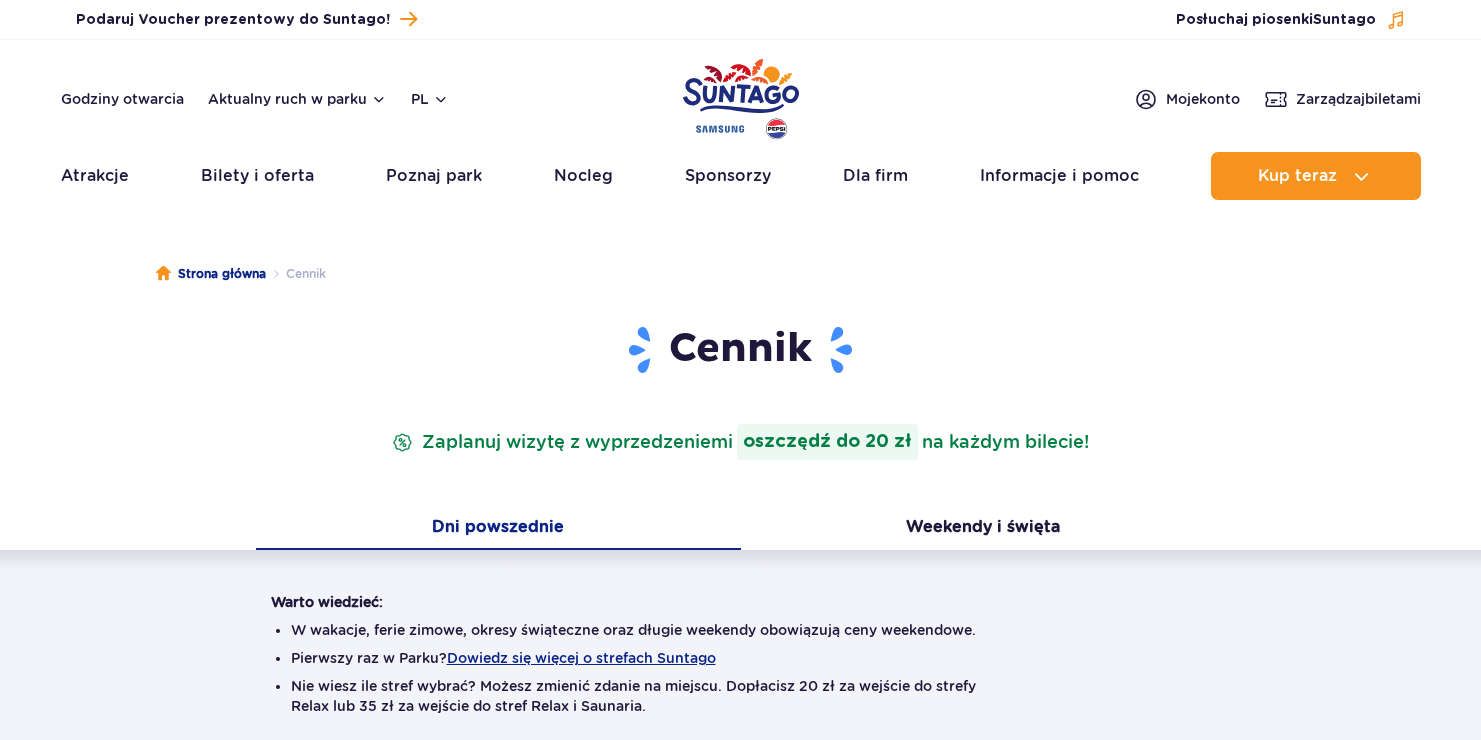 scroll, scrollTop: 0, scrollLeft: 0, axis: both 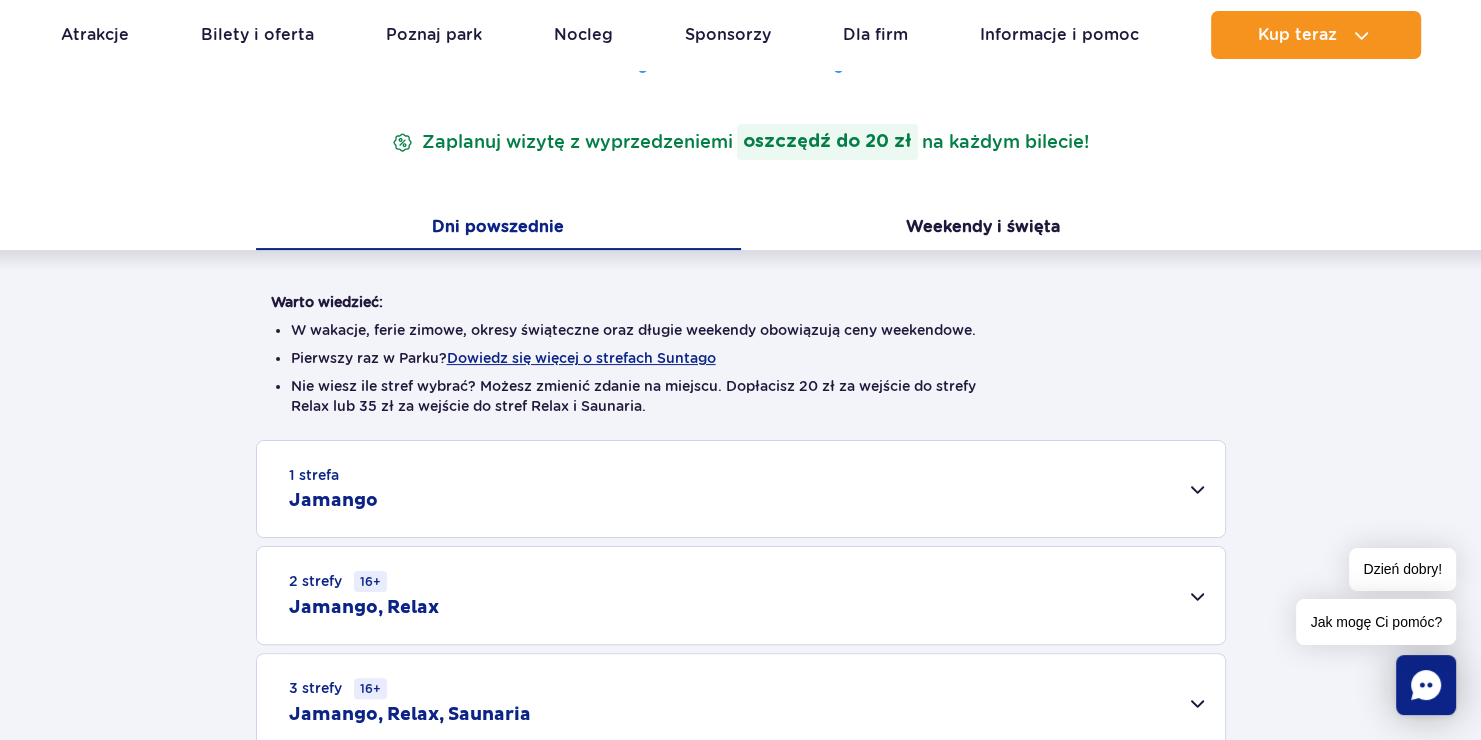 click on "1 strefa
Jamango" at bounding box center (741, 489) 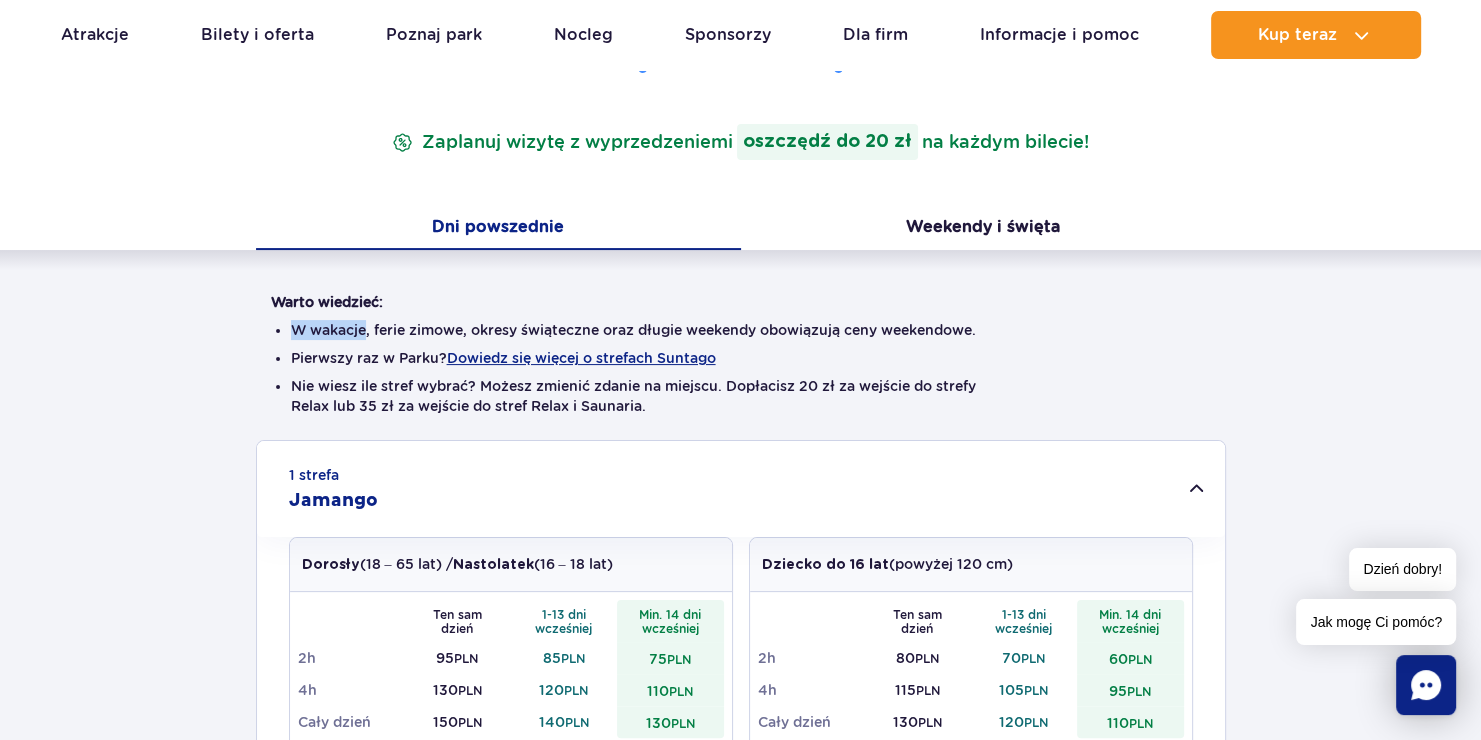 drag, startPoint x: 365, startPoint y: 329, endPoint x: 283, endPoint y: 327, distance: 82.02438 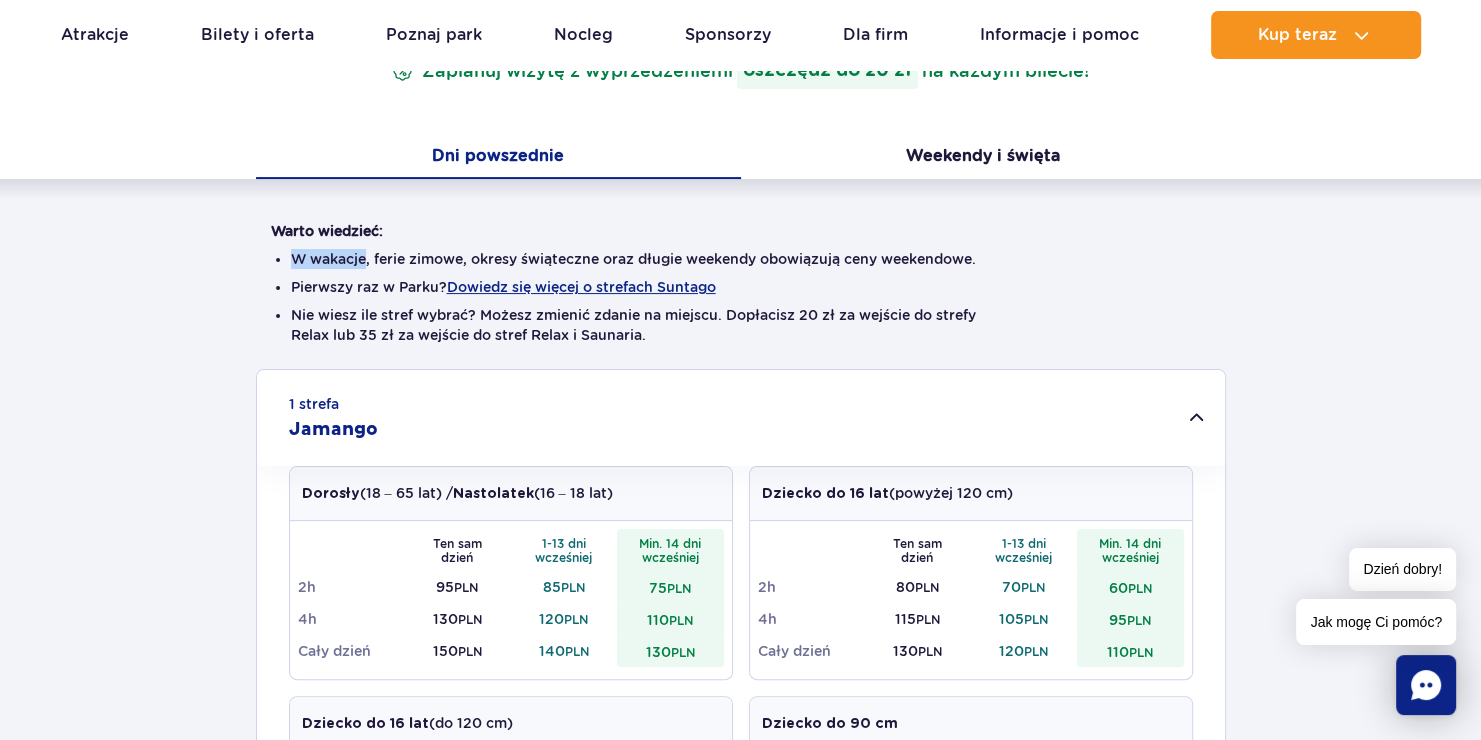 scroll, scrollTop: 500, scrollLeft: 0, axis: vertical 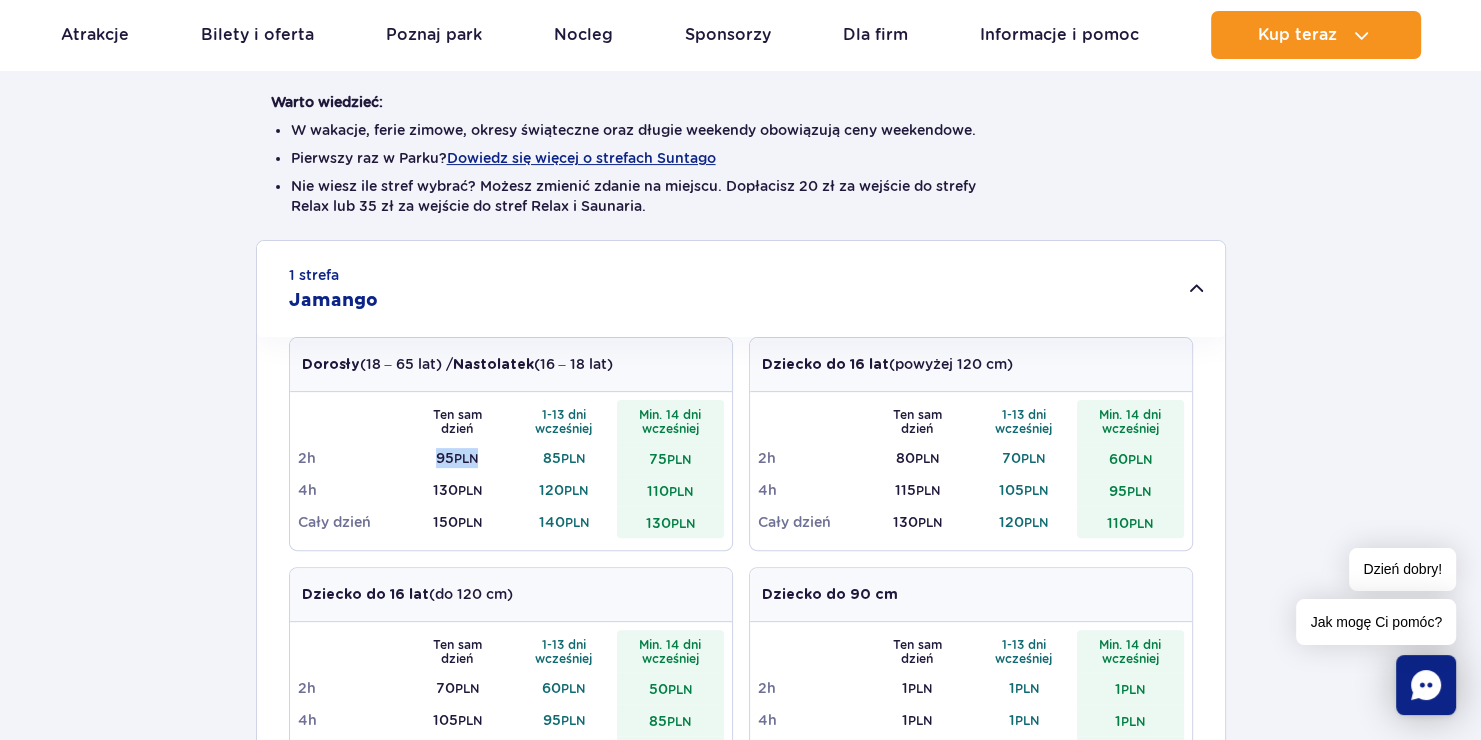 drag, startPoint x: 486, startPoint y: 458, endPoint x: 424, endPoint y: 459, distance: 62.008064 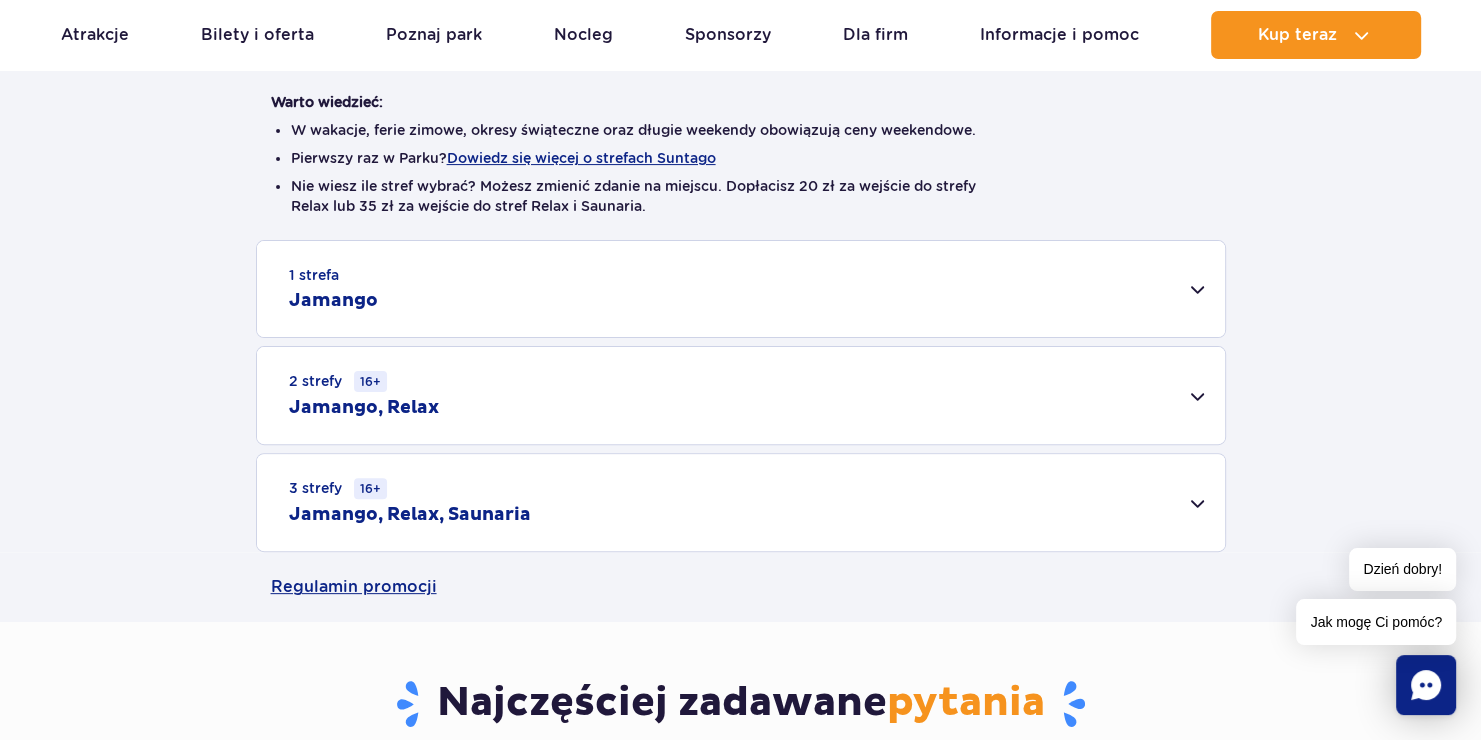click on "1 strefa
Jamango" at bounding box center (741, 289) 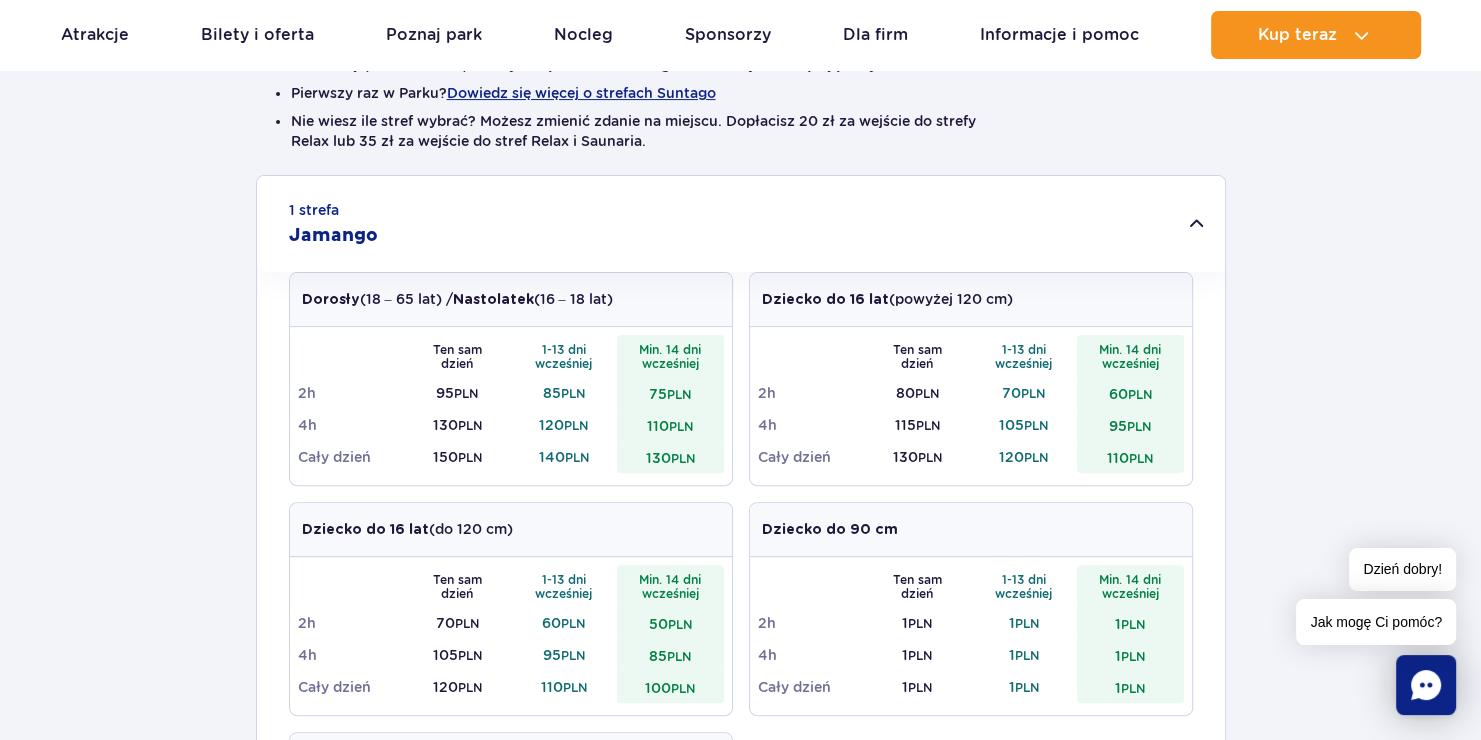 scroll, scrollTop: 600, scrollLeft: 0, axis: vertical 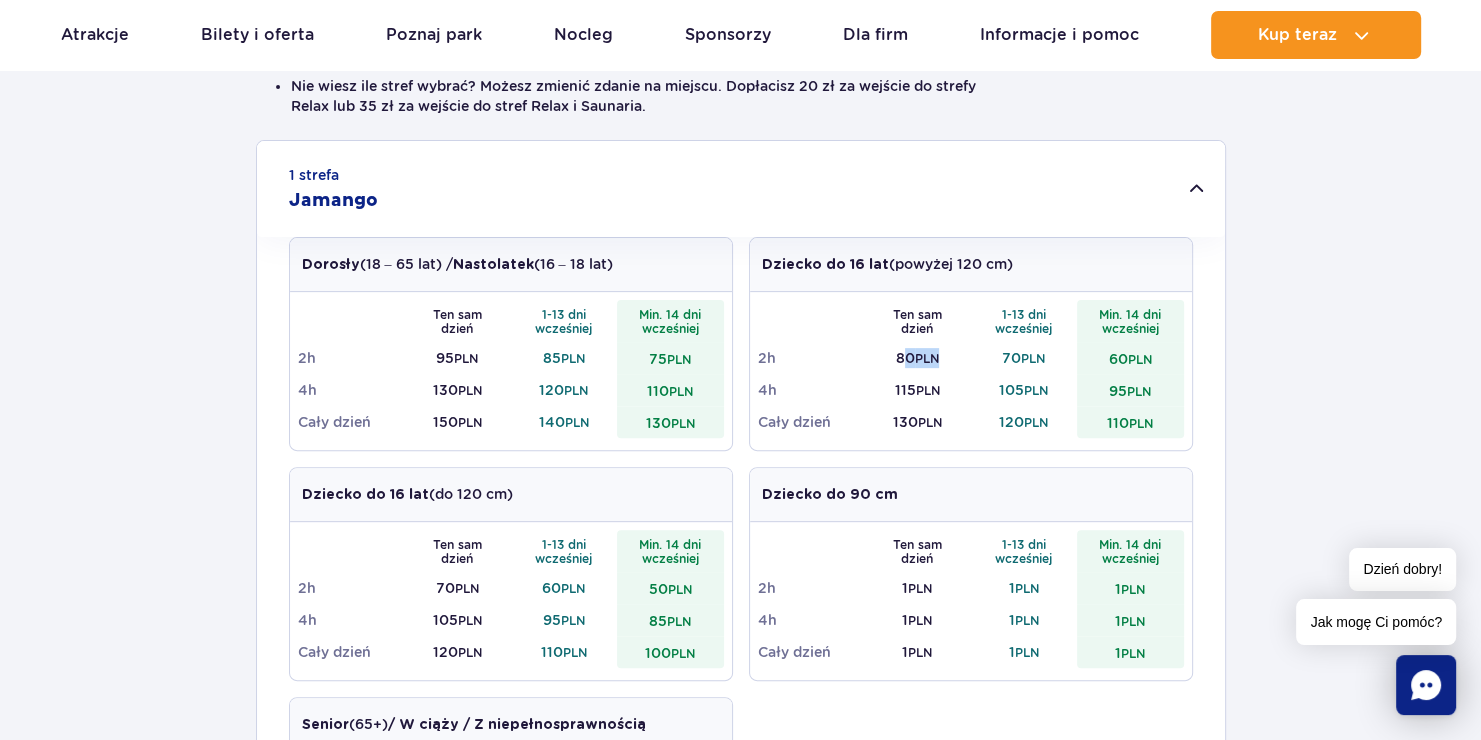 drag, startPoint x: 948, startPoint y: 359, endPoint x: 903, endPoint y: 361, distance: 45.044422 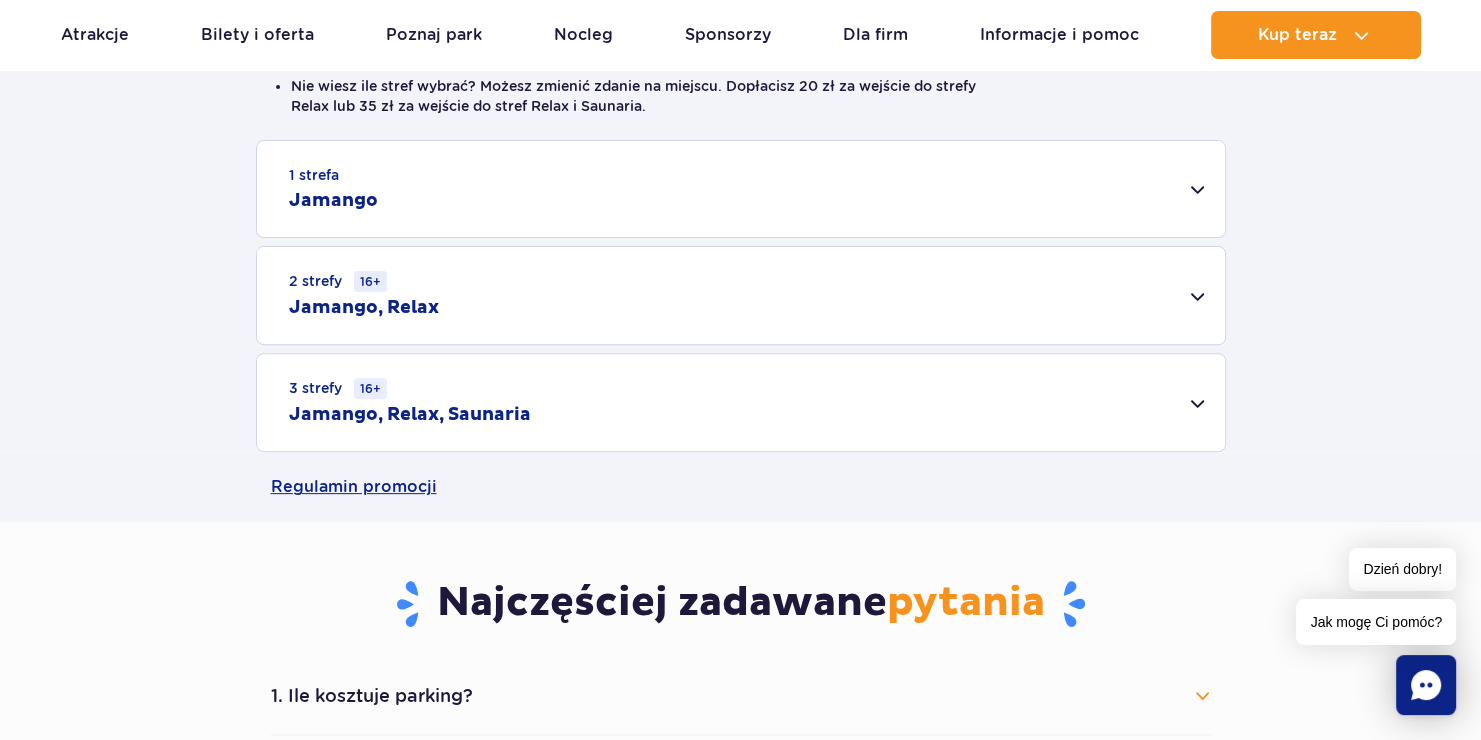 click on "1 strefa
Jamango" at bounding box center (741, 189) 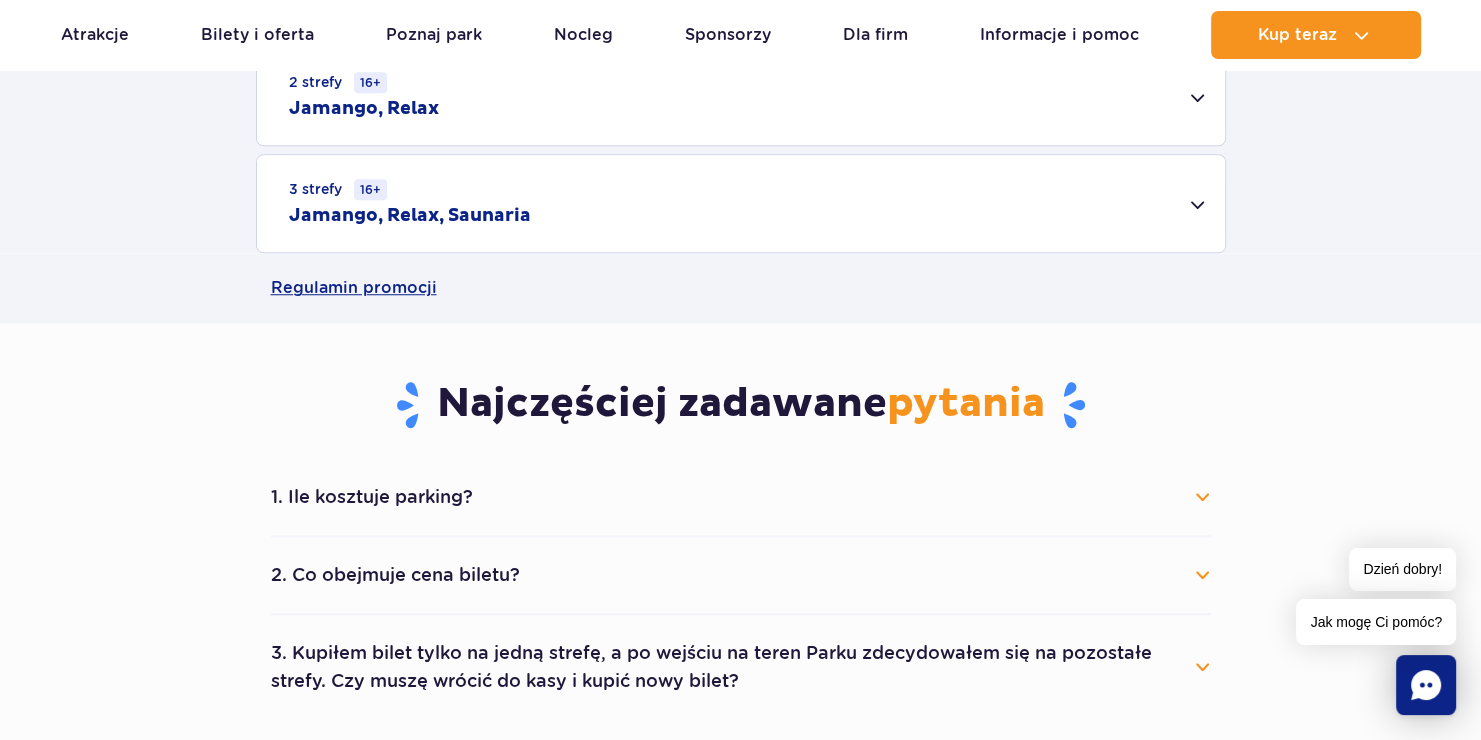 scroll, scrollTop: 1700, scrollLeft: 0, axis: vertical 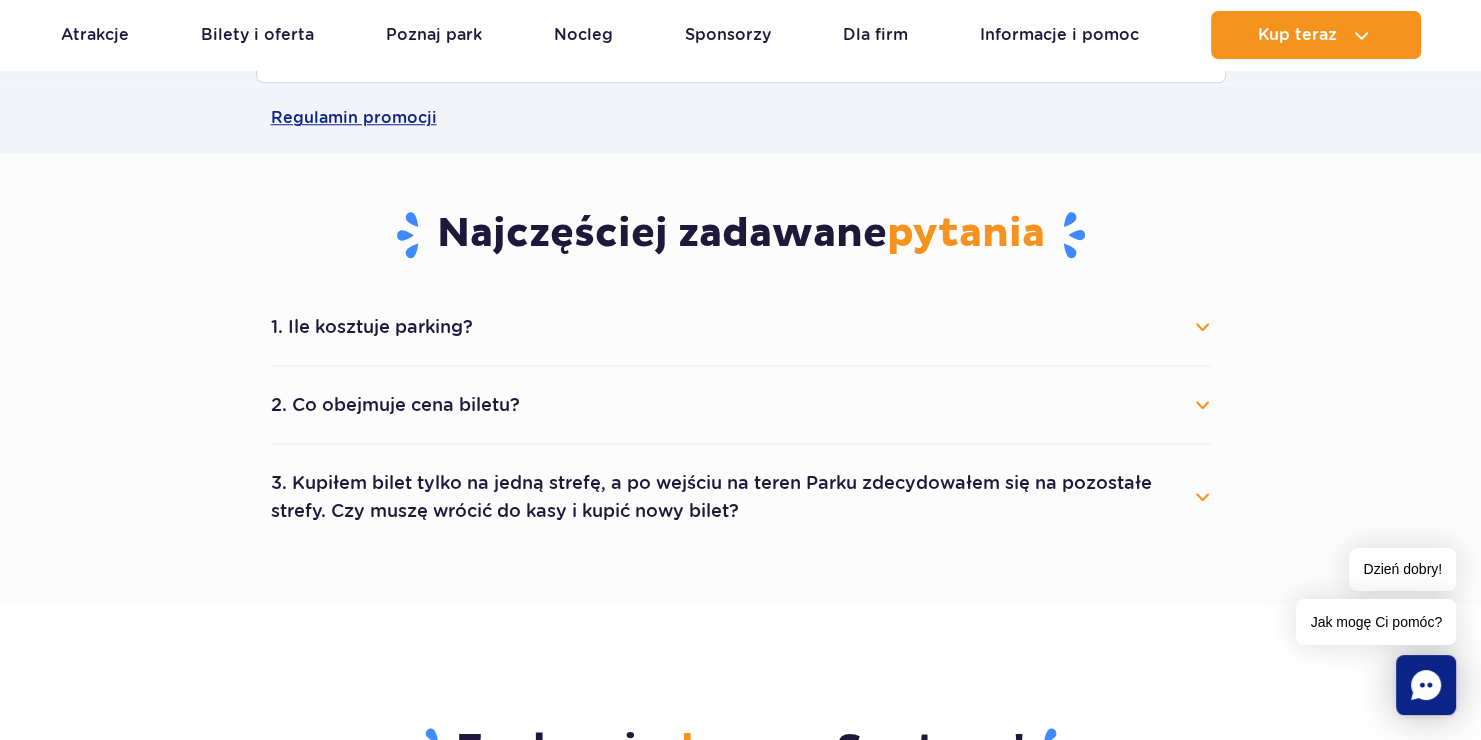 click on "2. Co obejmuje cena biletu?" at bounding box center (741, 405) 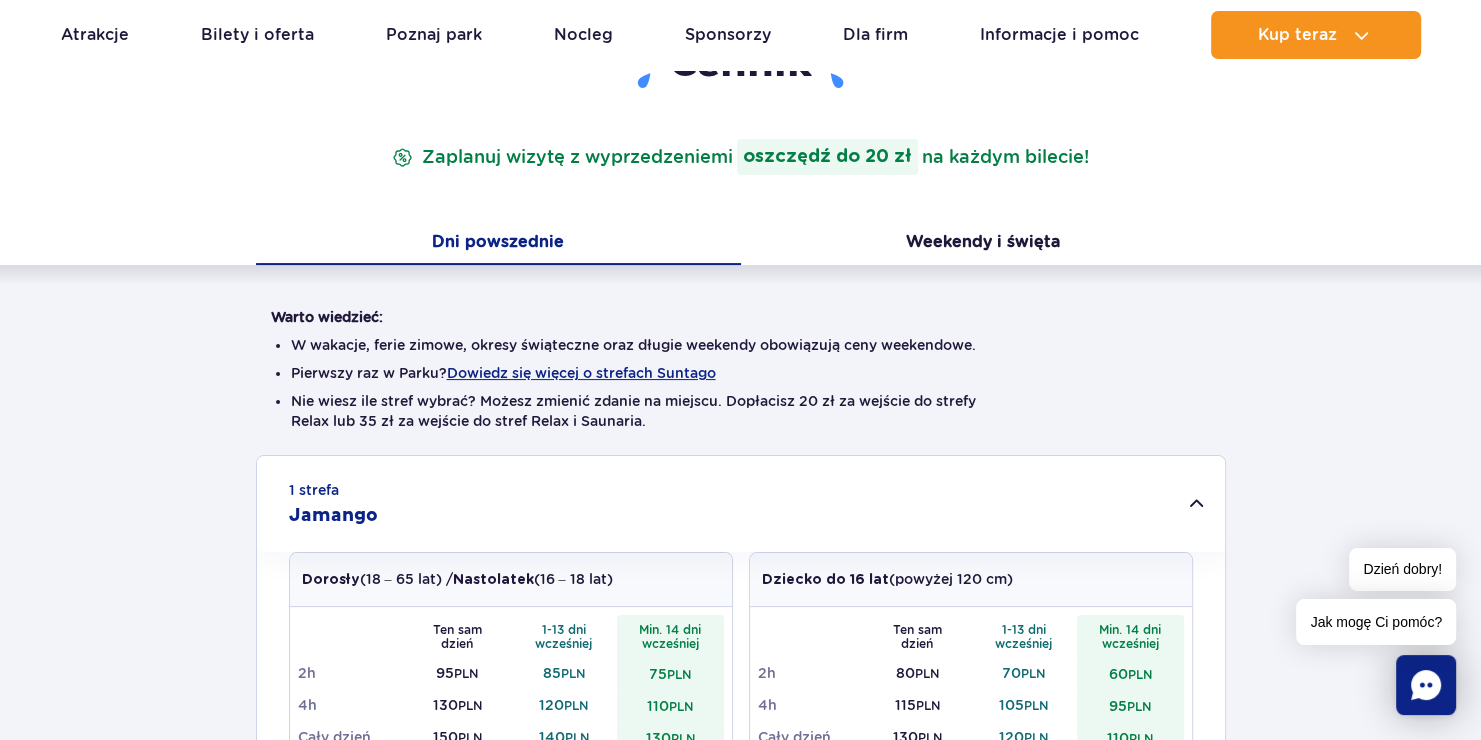 scroll, scrollTop: 300, scrollLeft: 0, axis: vertical 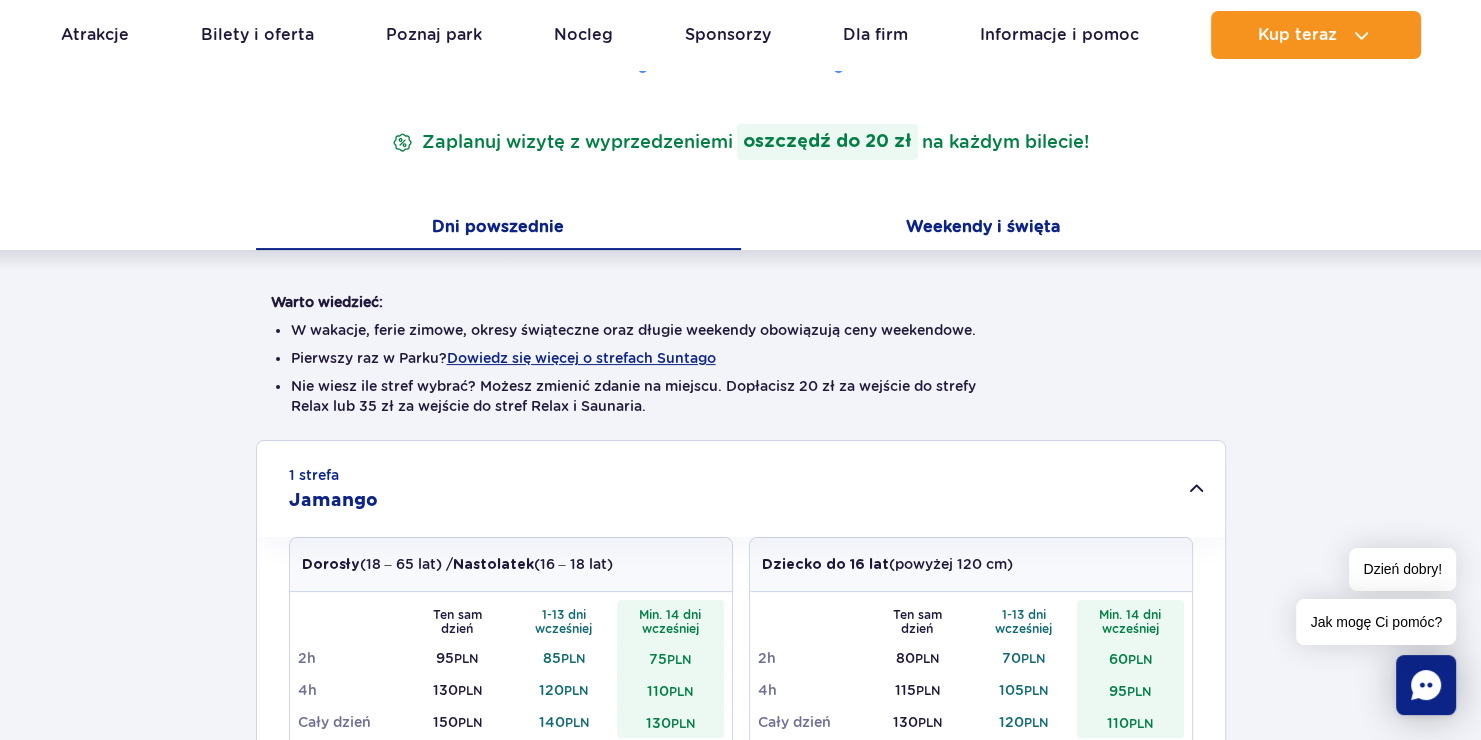 click on "Weekendy i święta" at bounding box center (983, 229) 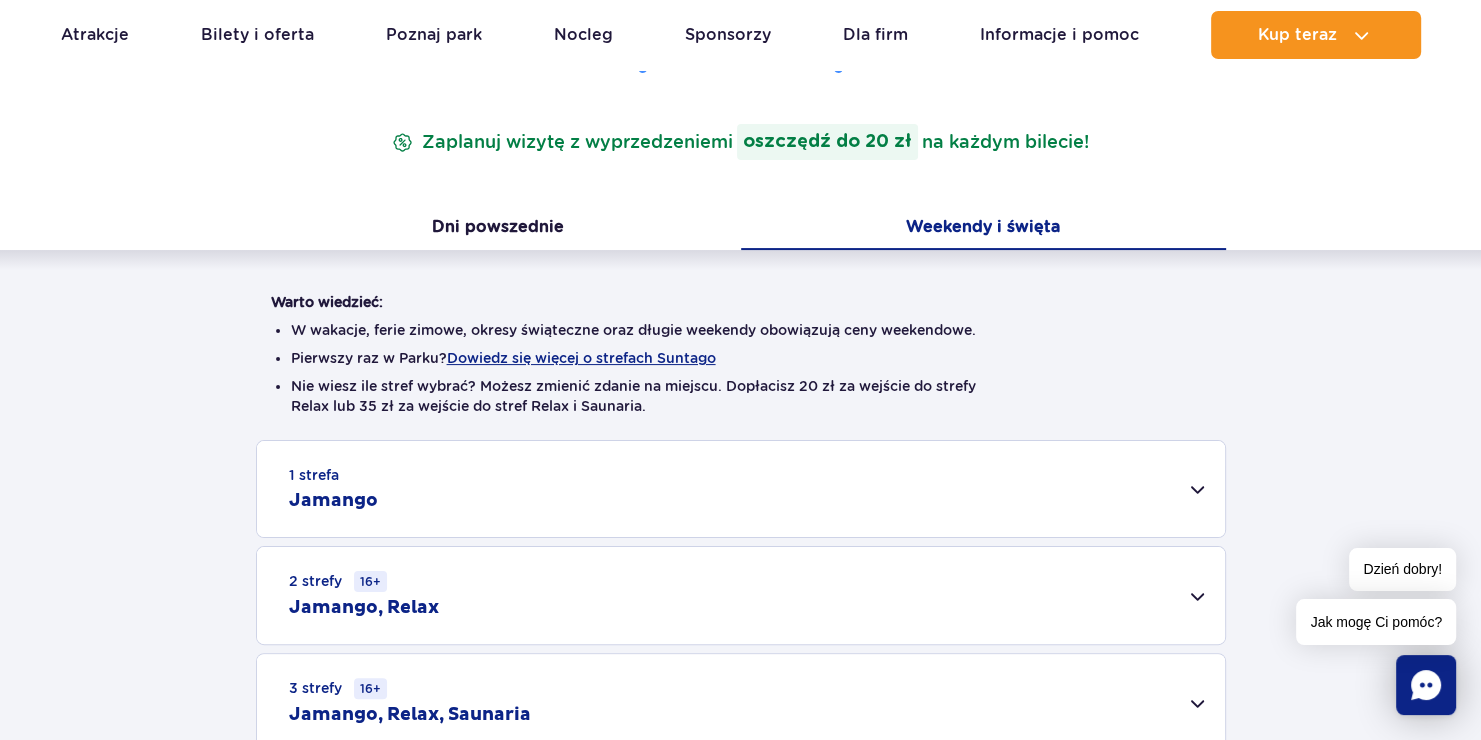 click on "1 strefa
Jamango" at bounding box center (741, 489) 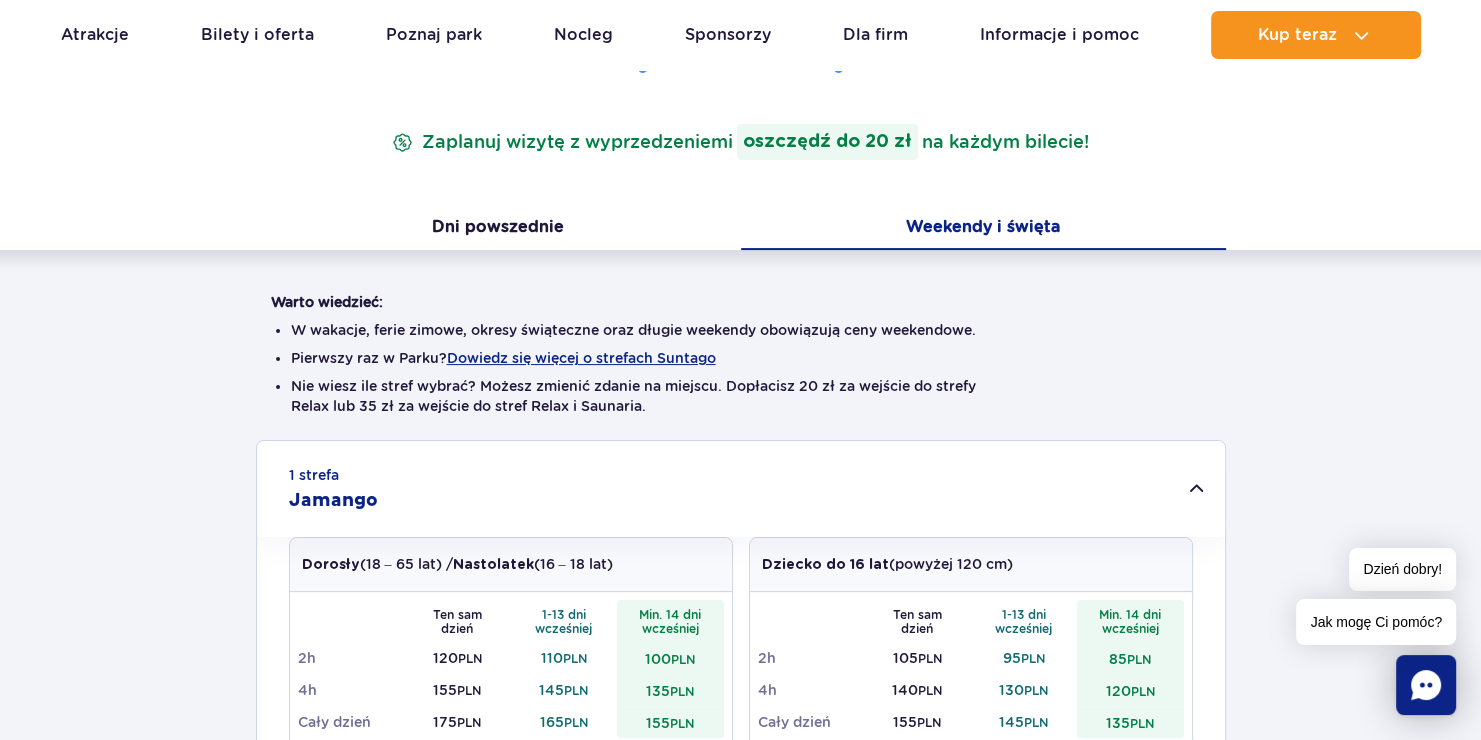 scroll, scrollTop: 400, scrollLeft: 0, axis: vertical 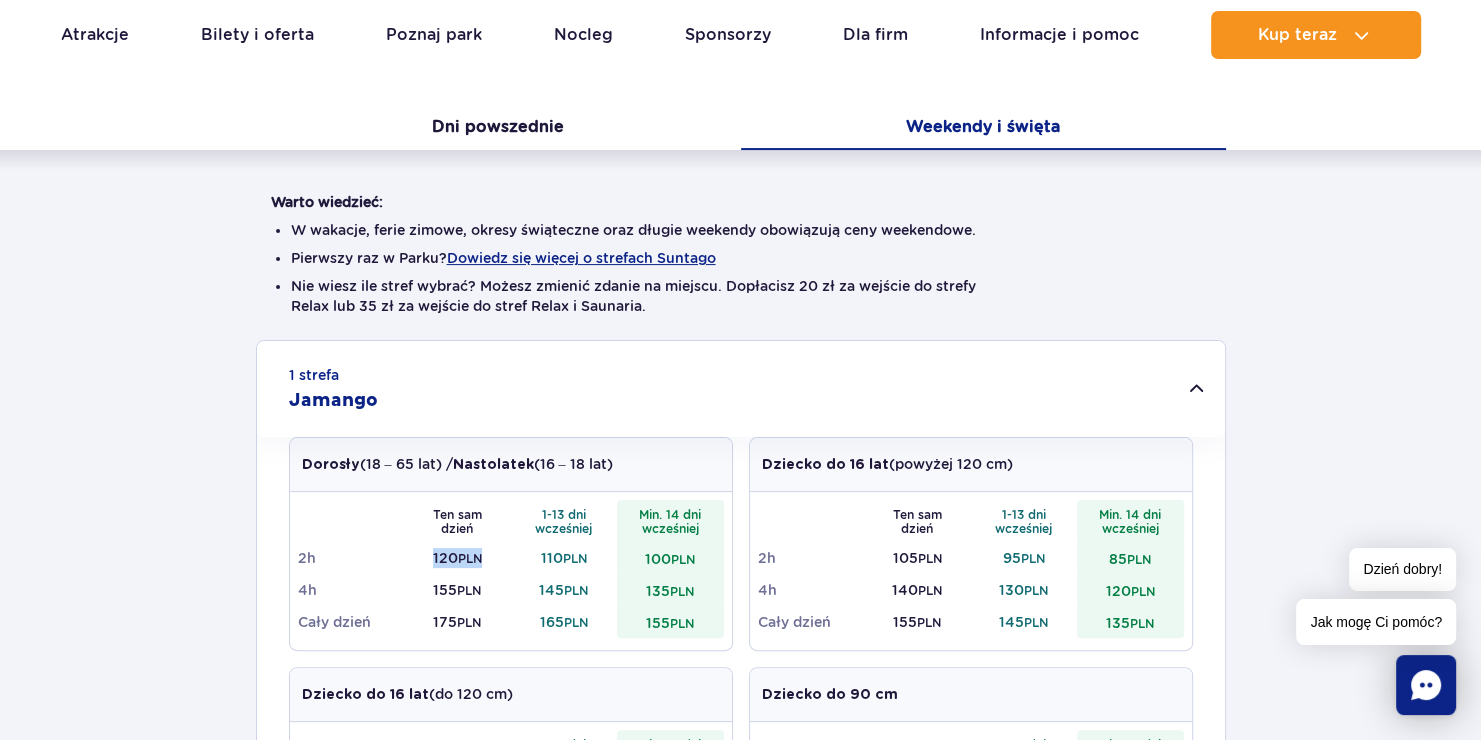 drag, startPoint x: 493, startPoint y: 555, endPoint x: 410, endPoint y: 556, distance: 83.00603 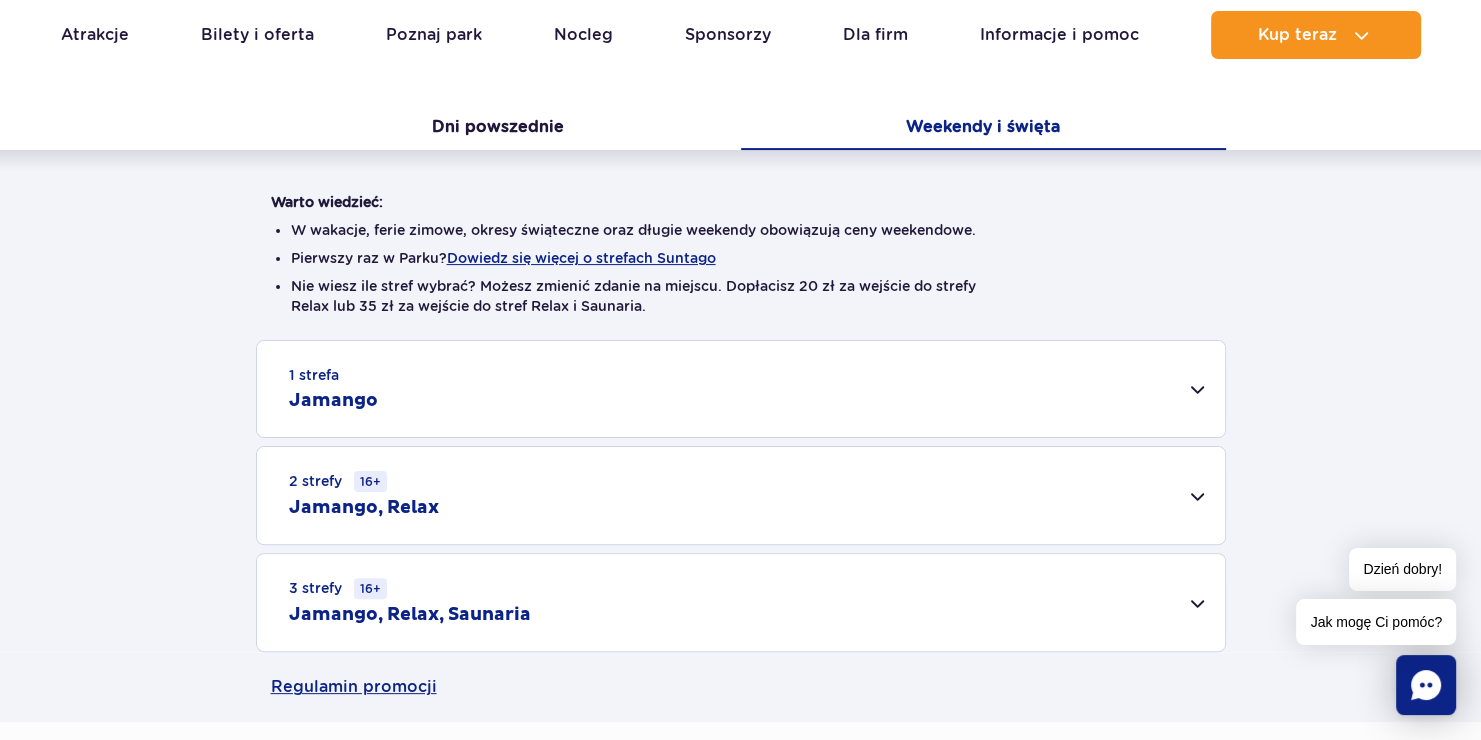 click on "1 strefa
Jamango" at bounding box center (741, 389) 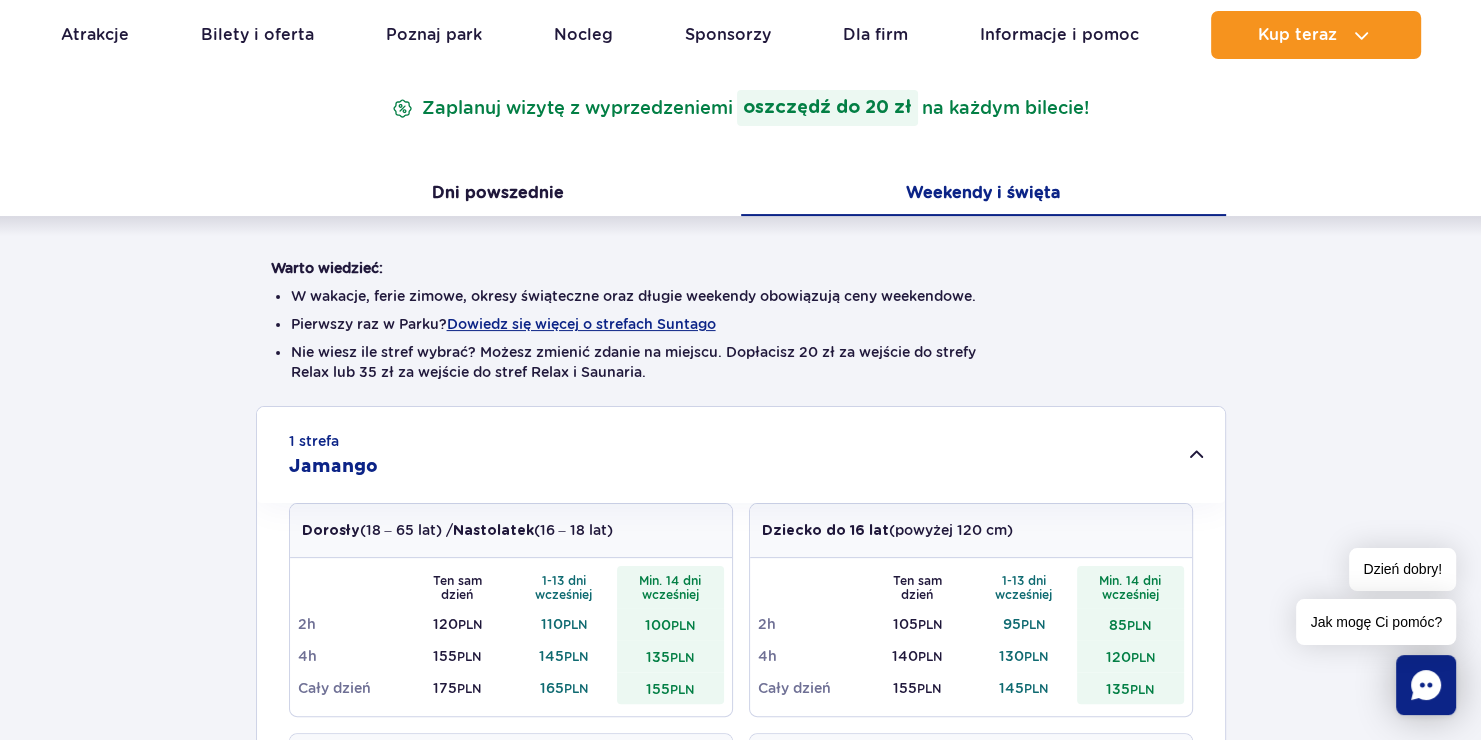 scroll, scrollTop: 300, scrollLeft: 0, axis: vertical 